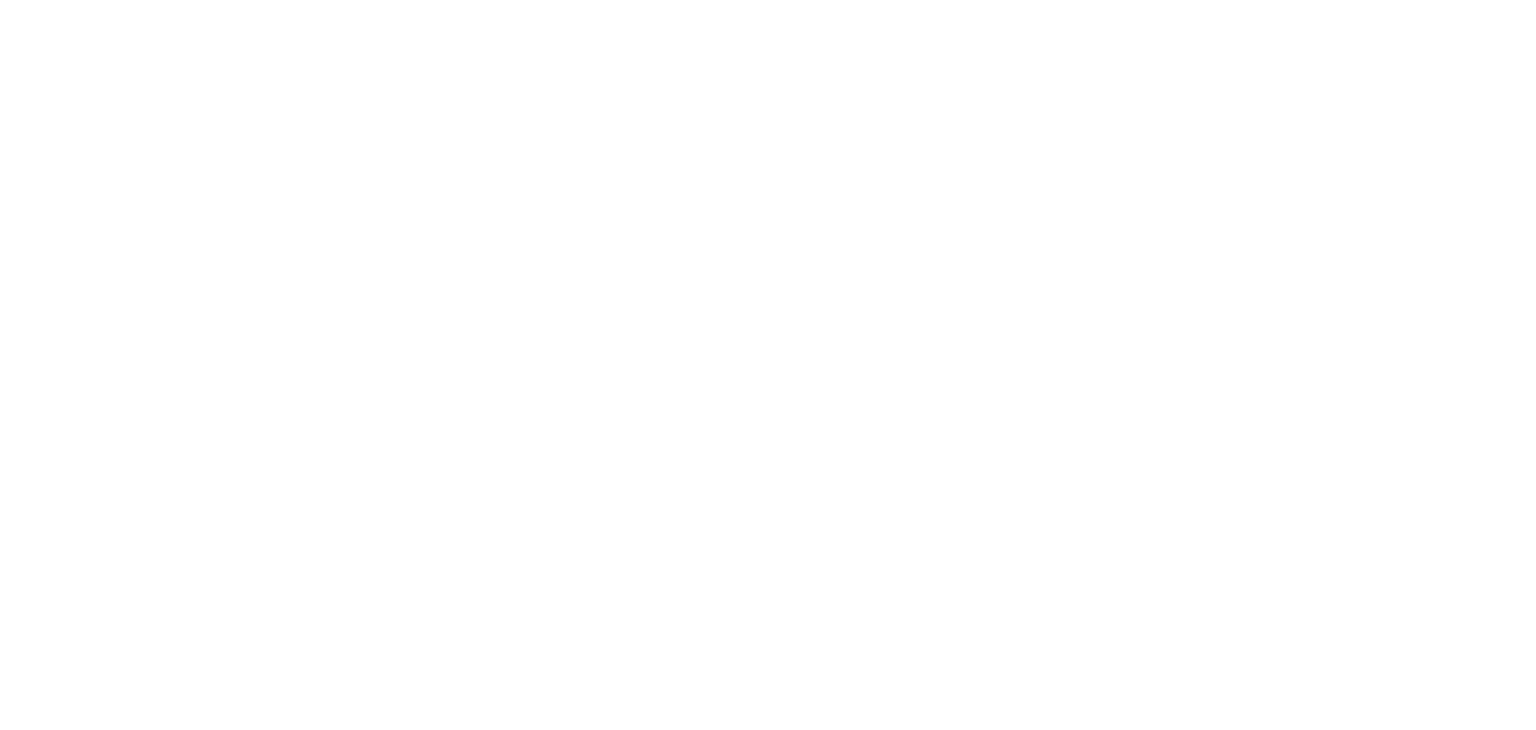 scroll, scrollTop: 0, scrollLeft: 0, axis: both 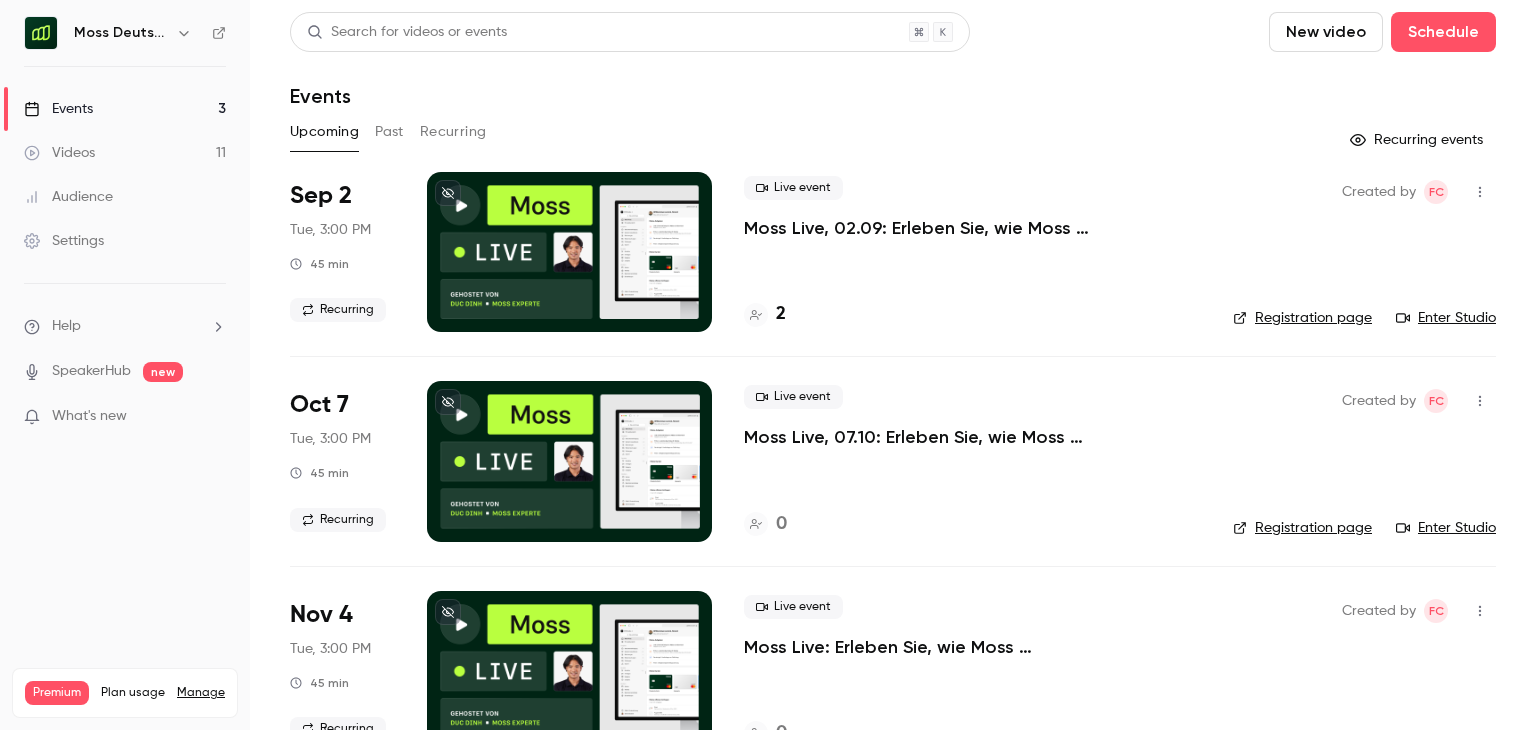 click on "Moss Deutschland" at bounding box center (121, 33) 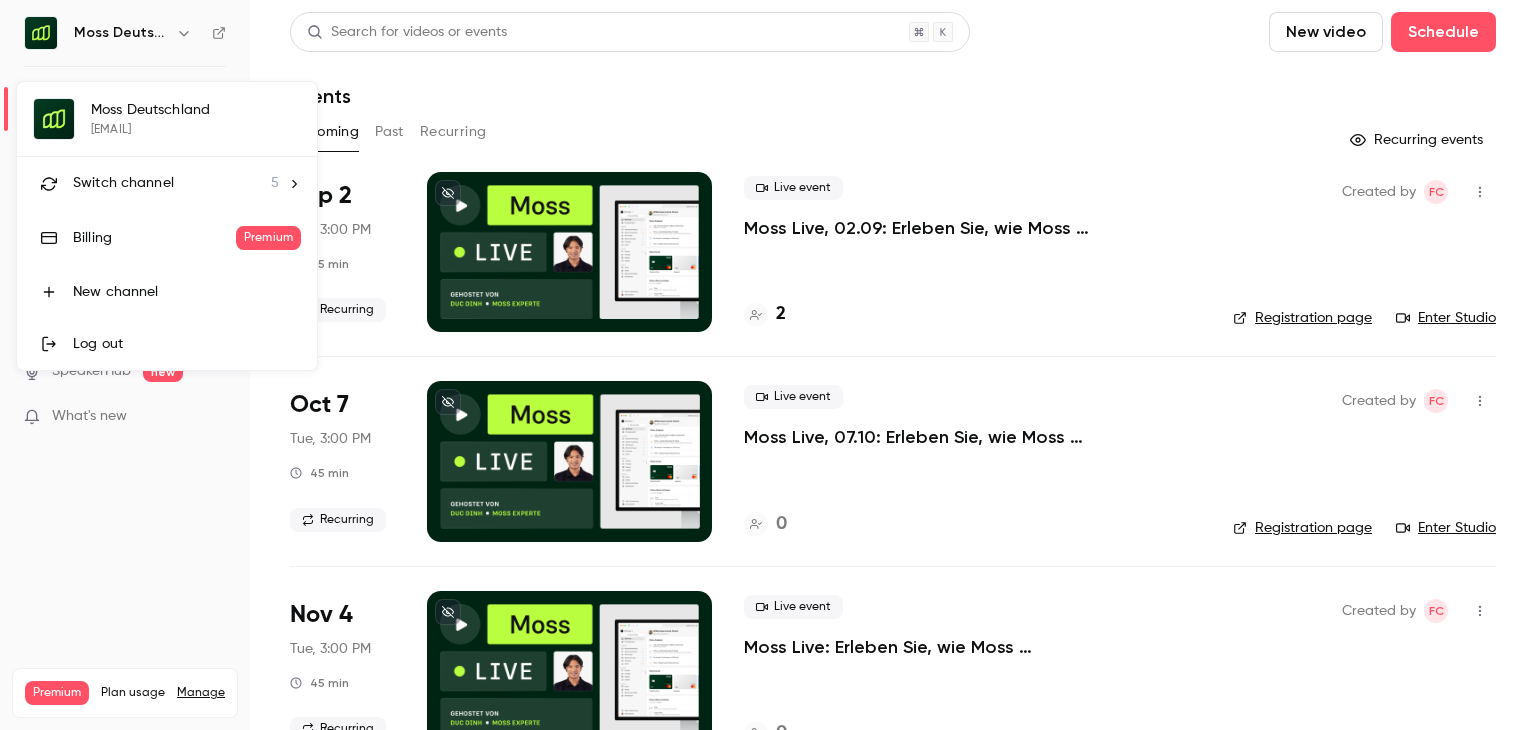 click on "Switch channel 5" at bounding box center [176, 183] 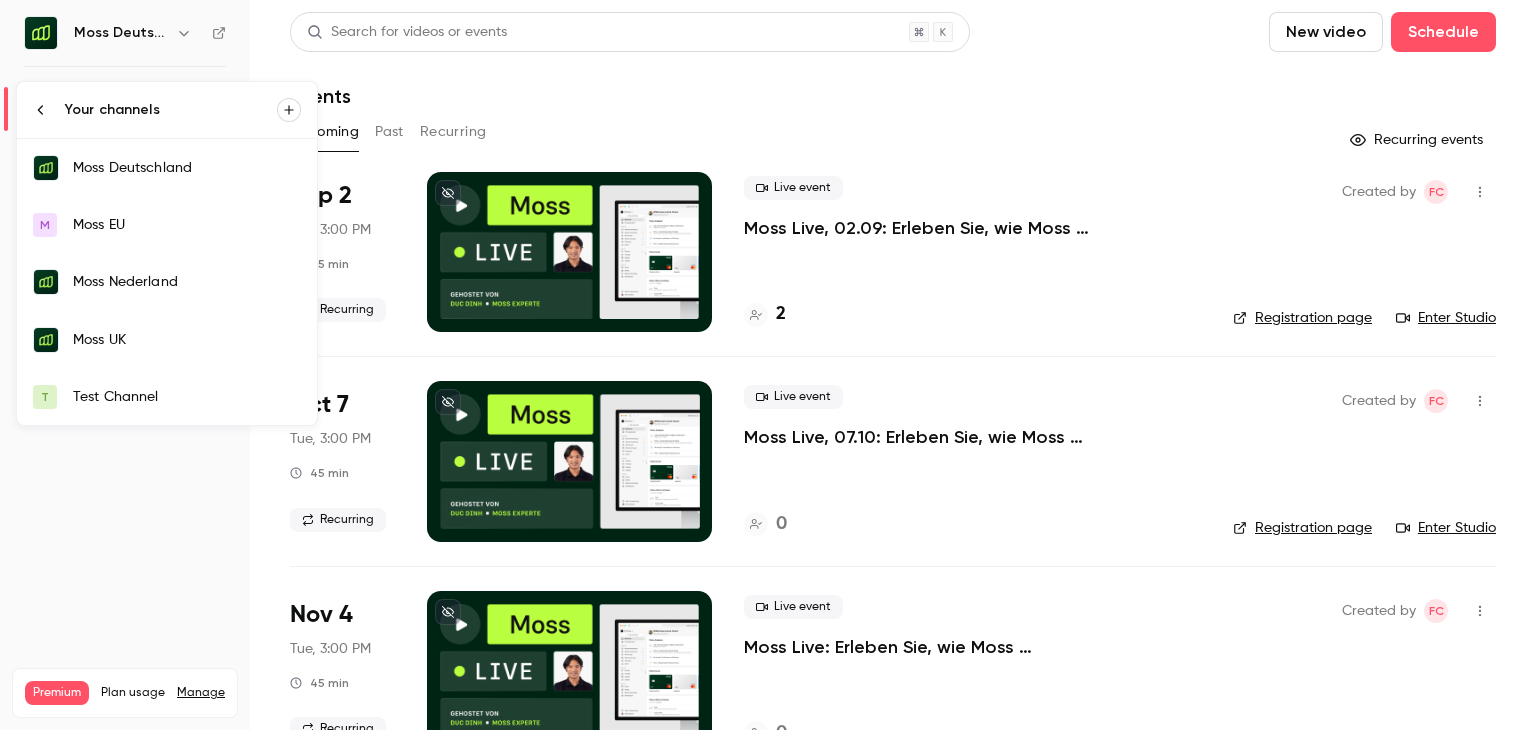 click 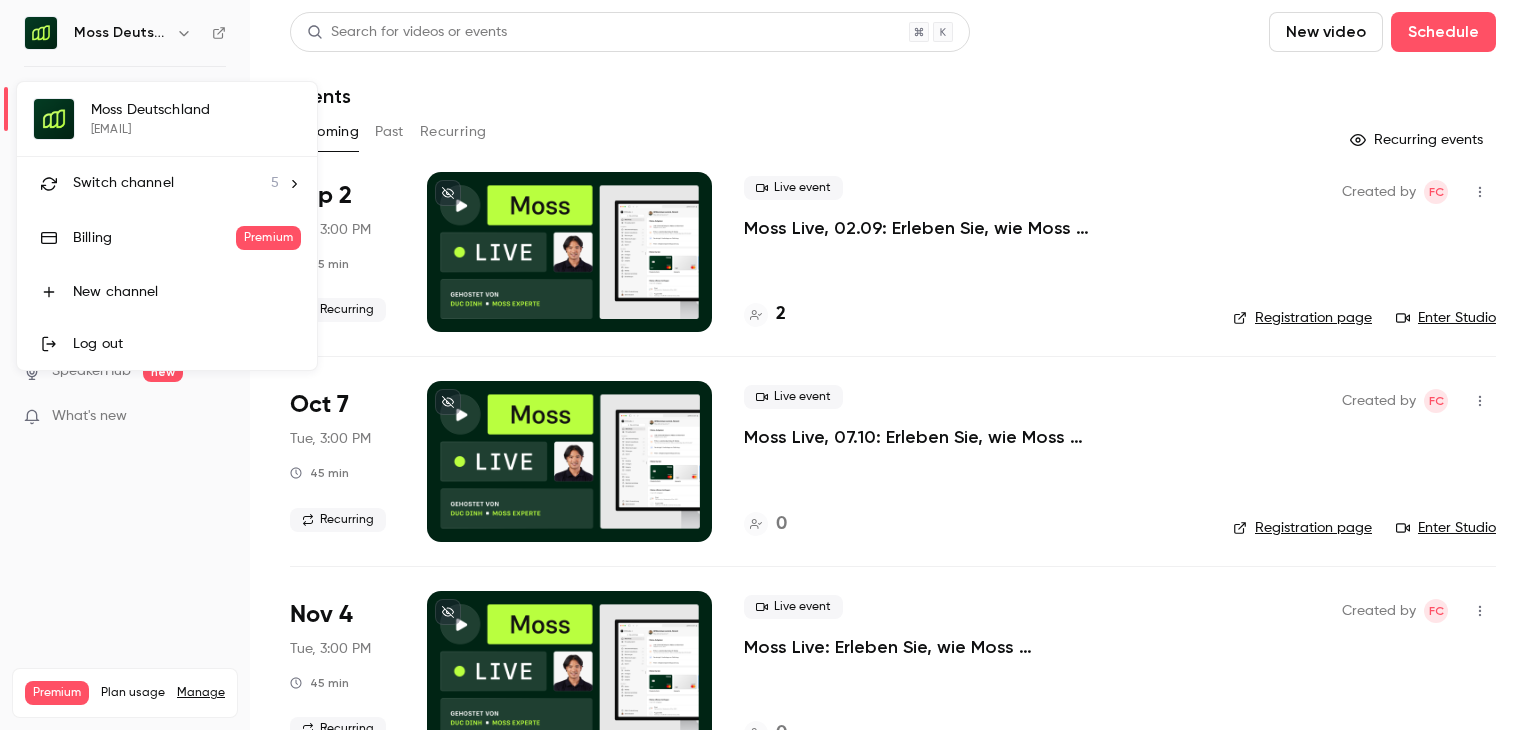 click at bounding box center (768, 365) 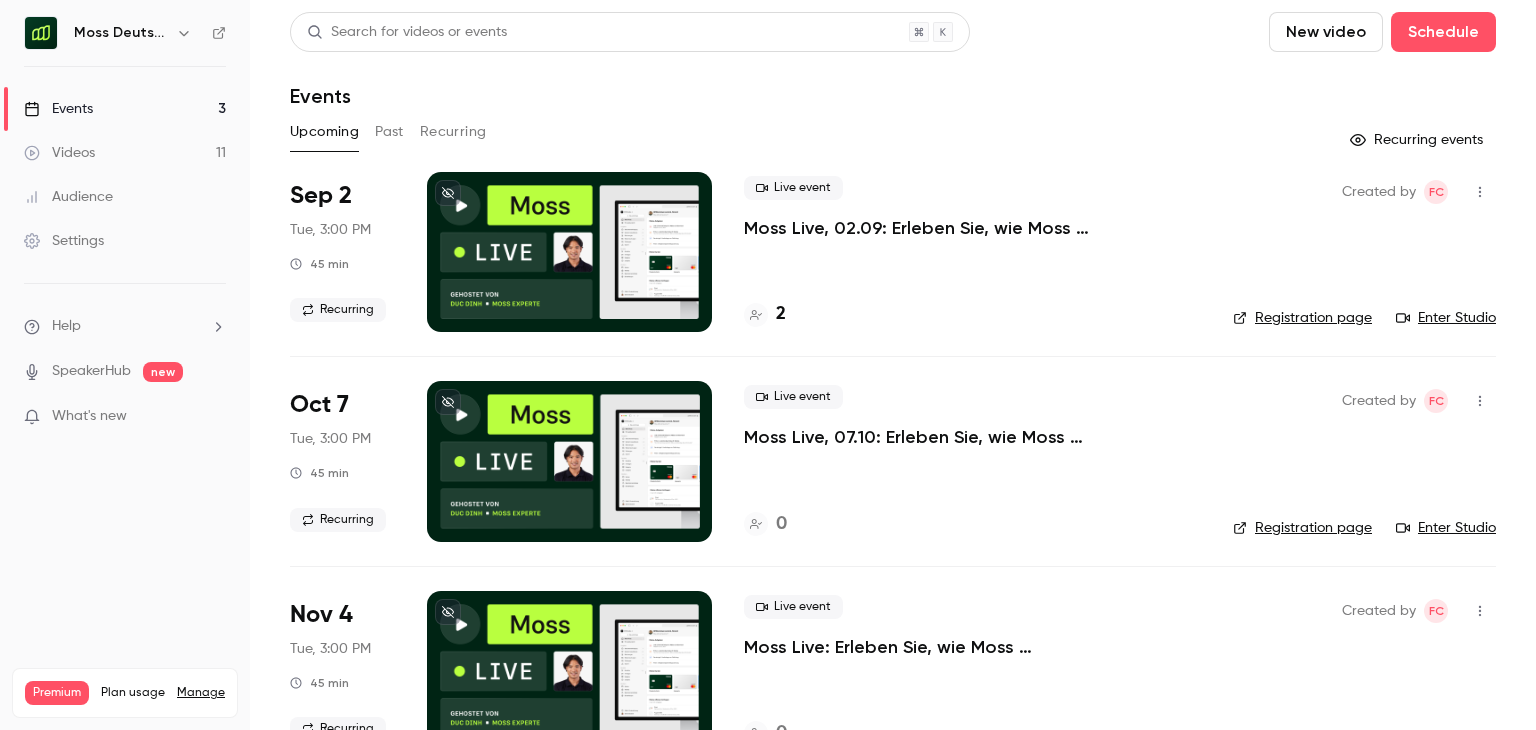 click on "Settings" at bounding box center [125, 241] 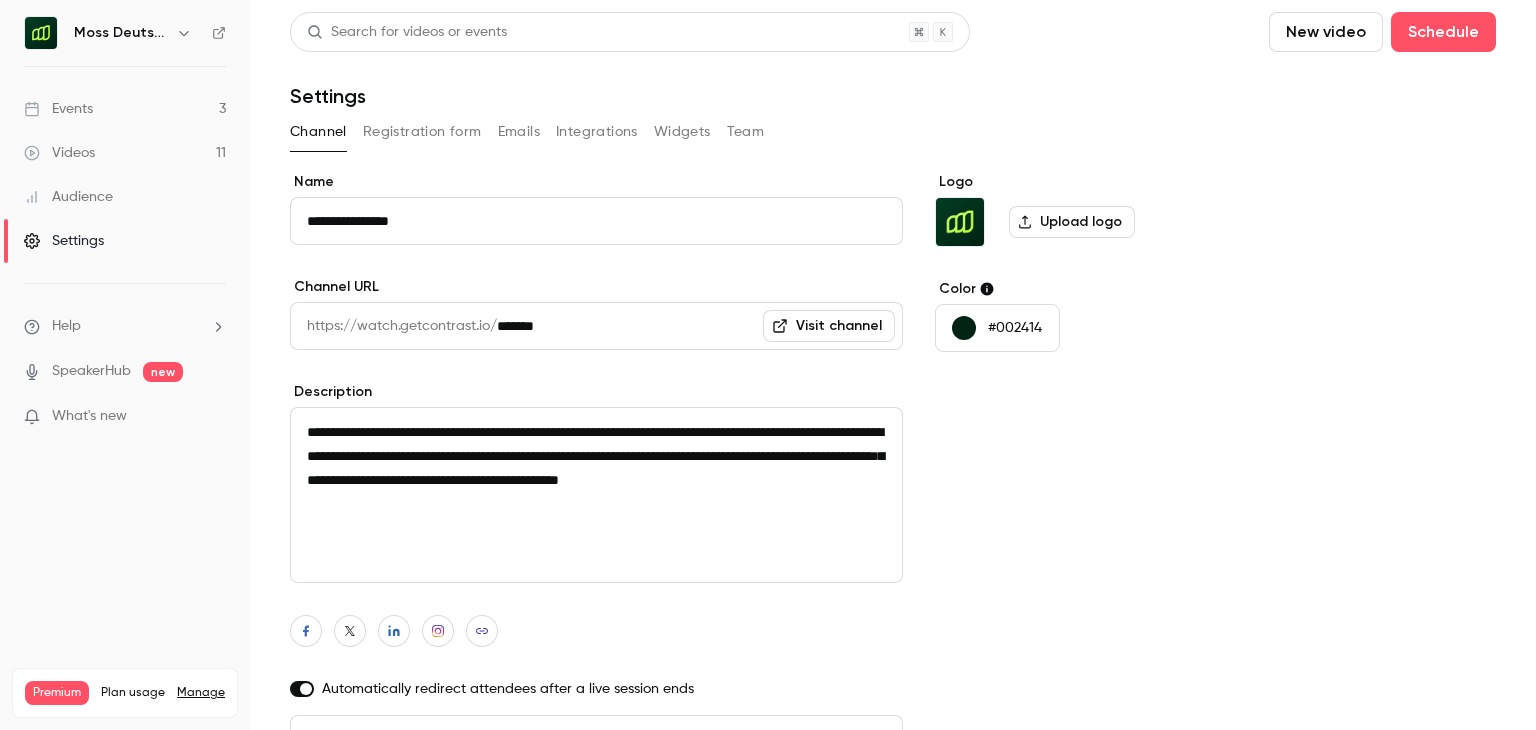 scroll, scrollTop: 33, scrollLeft: 0, axis: vertical 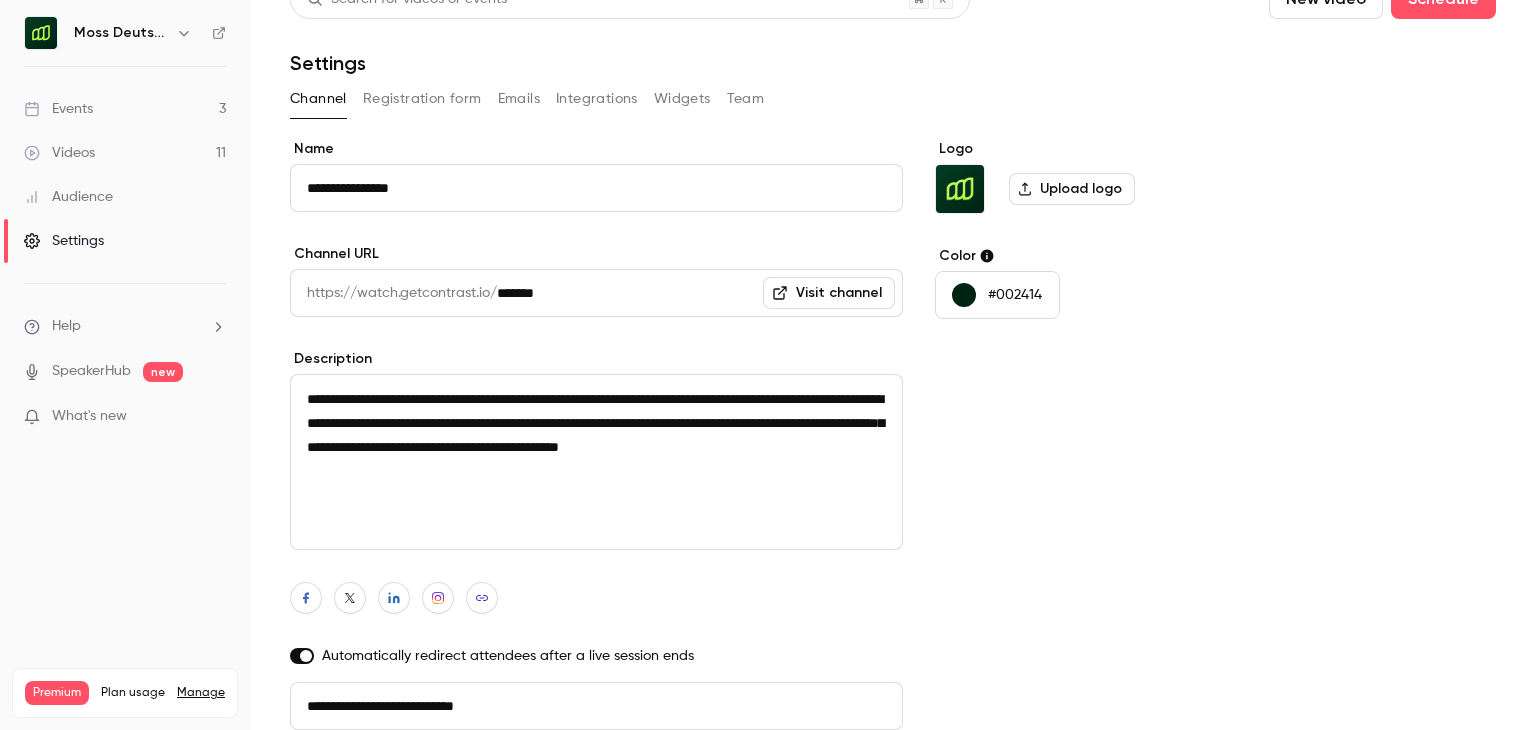 click on "Integrations" at bounding box center (597, 99) 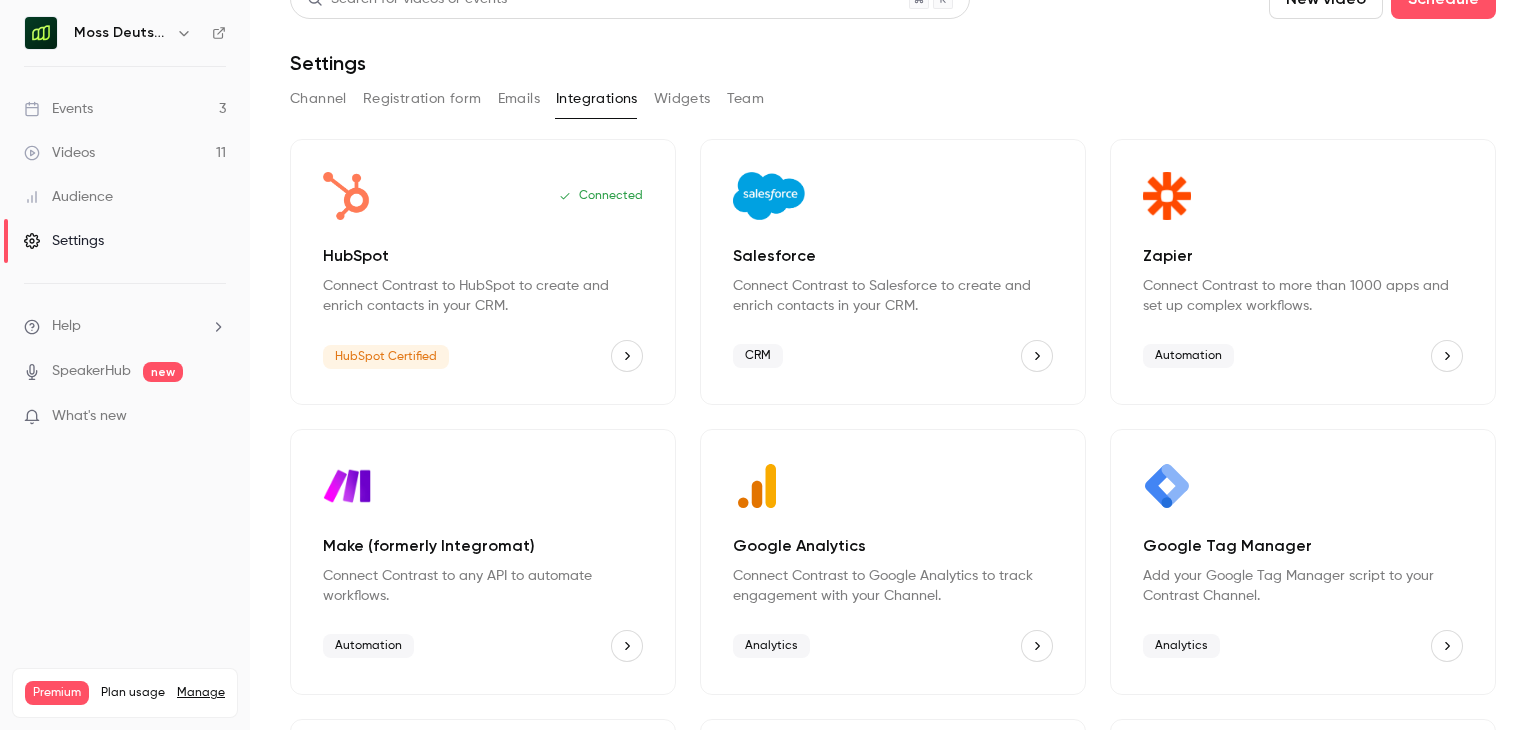 click at bounding box center [1037, 356] 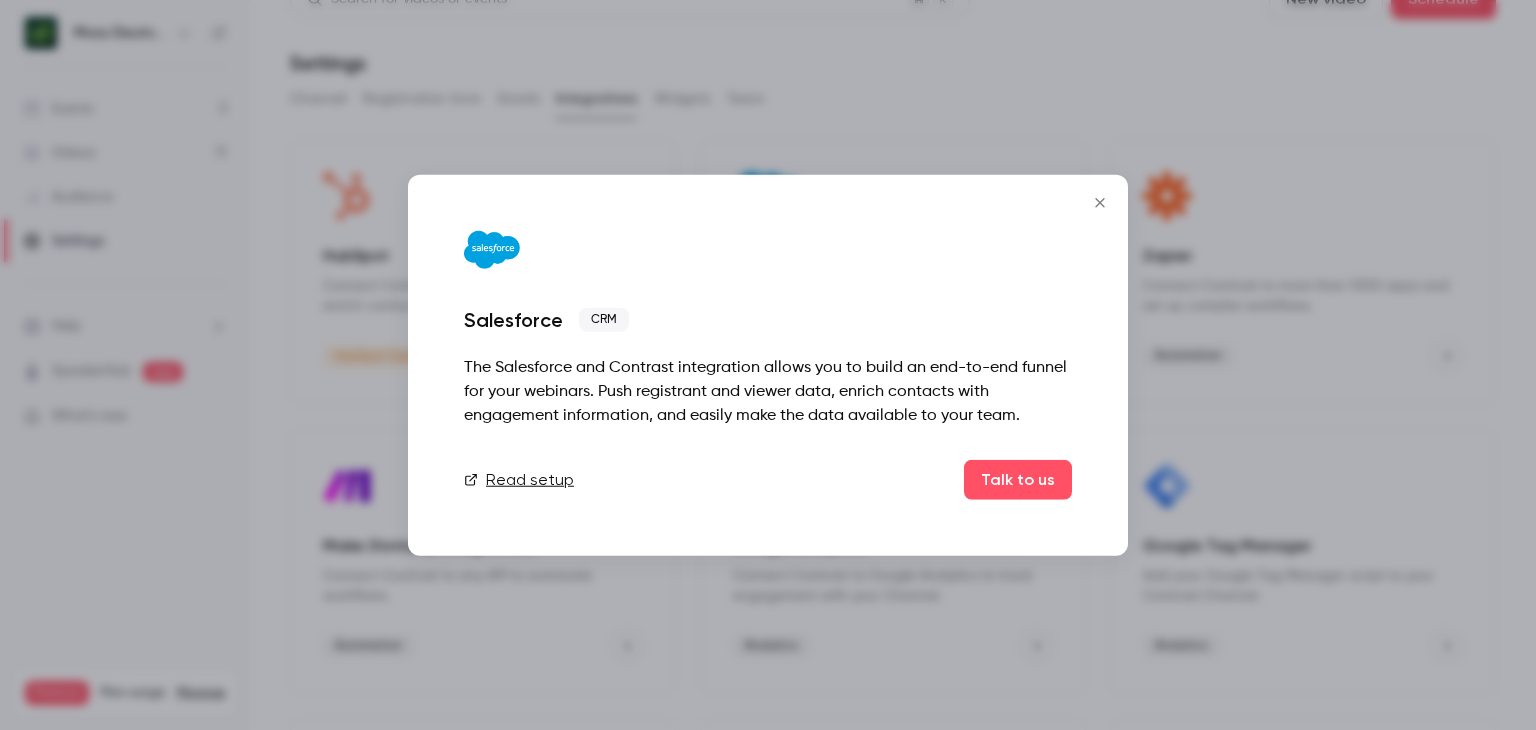 click on "Read setup" at bounding box center [519, 479] 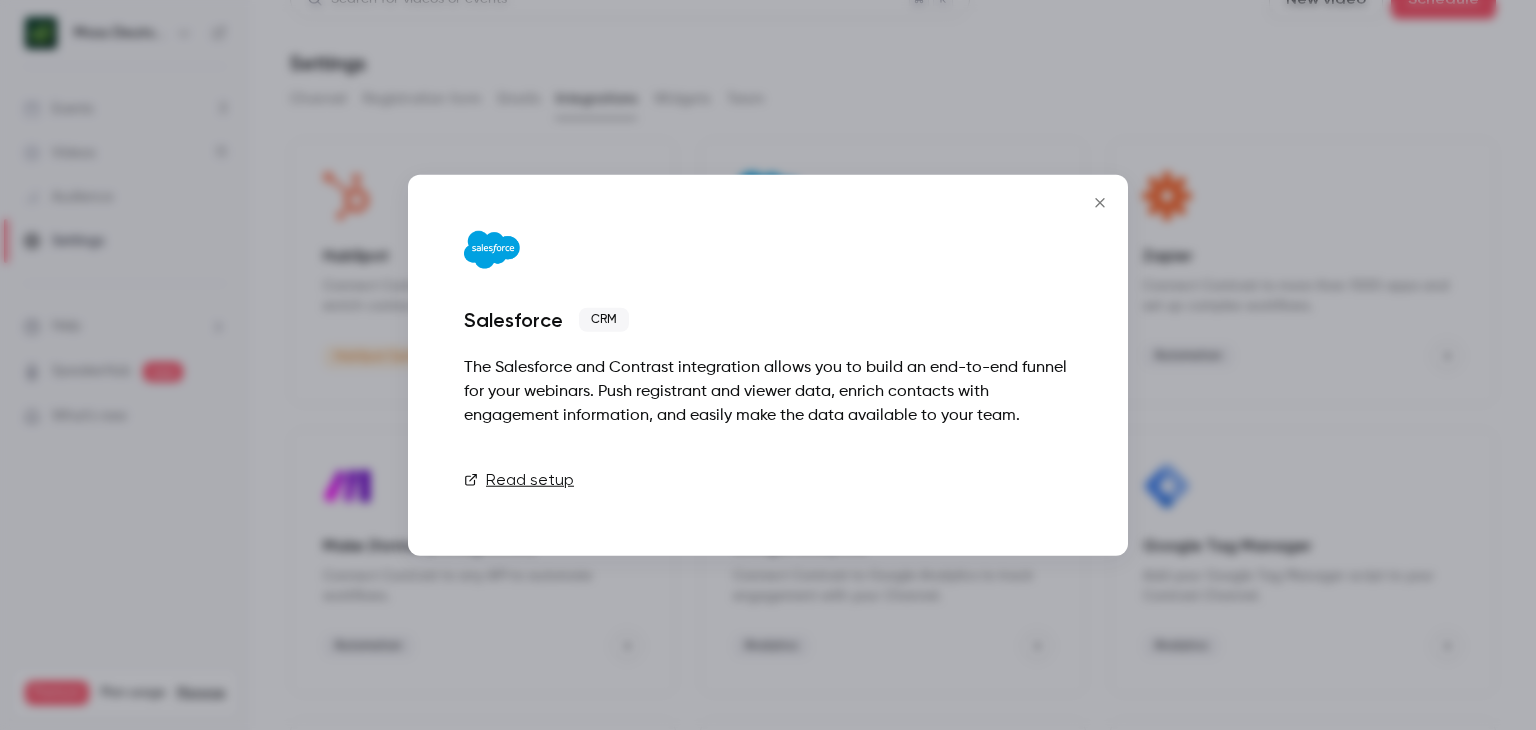 click on "Talk to us" at bounding box center [1018, 479] 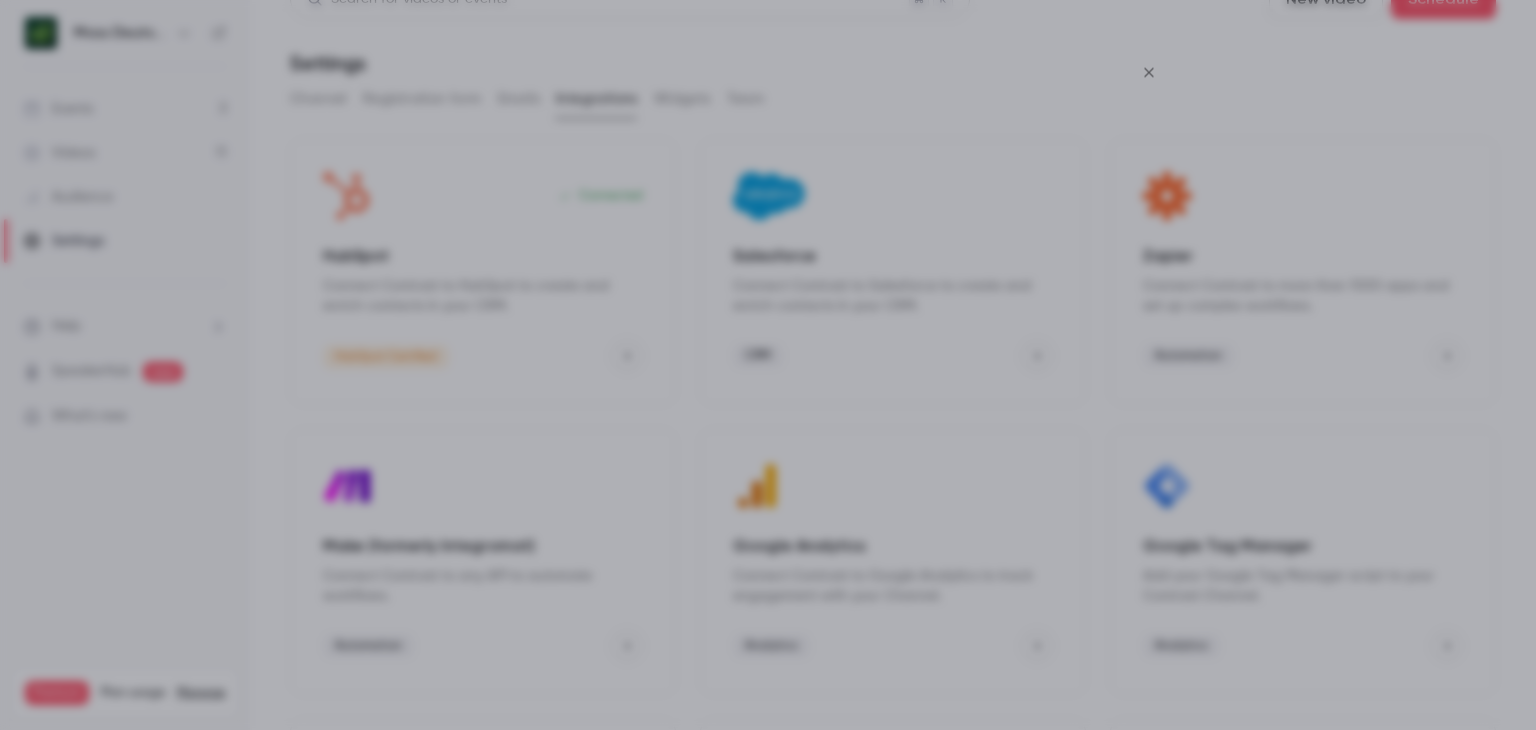 click 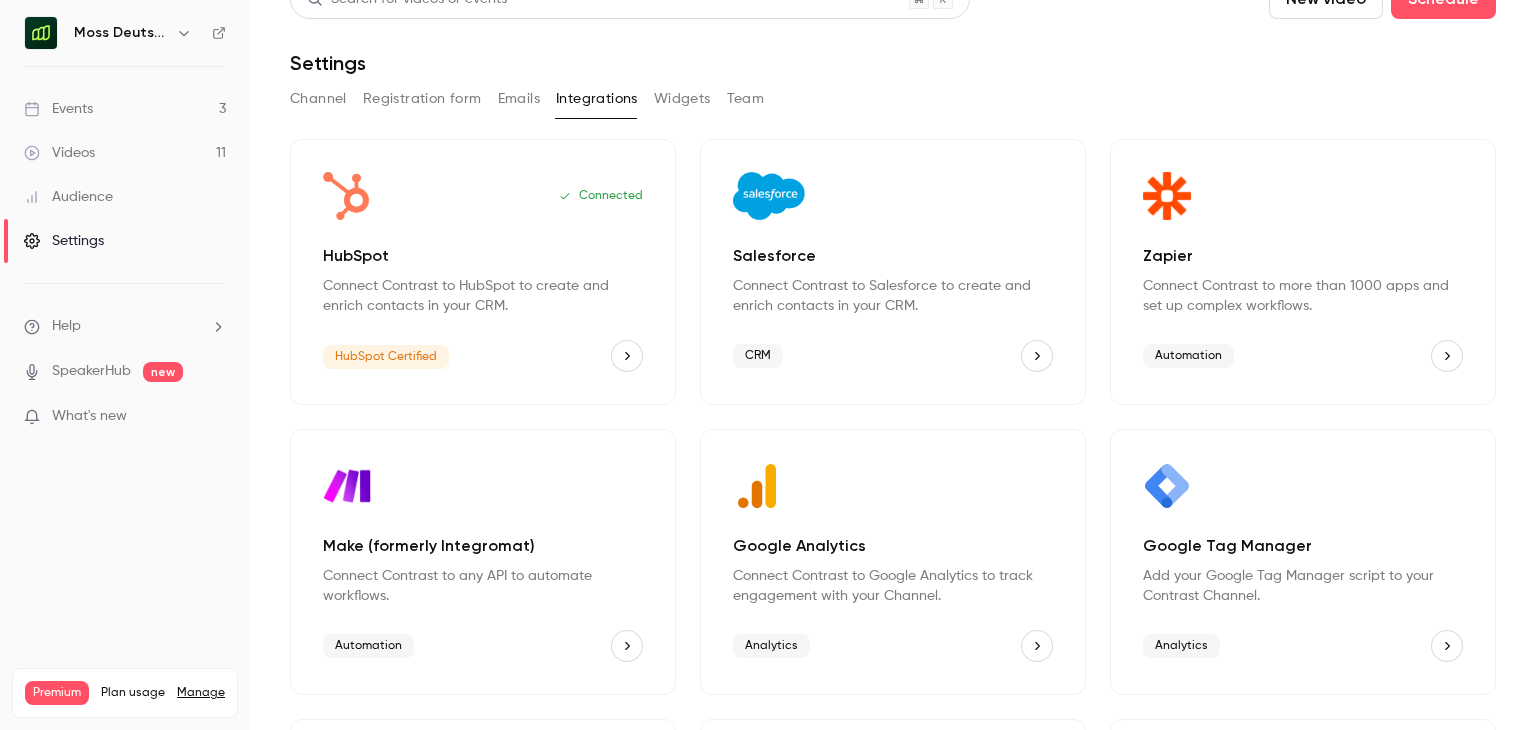 click on "[EMAIL]" at bounding box center (893, 482) 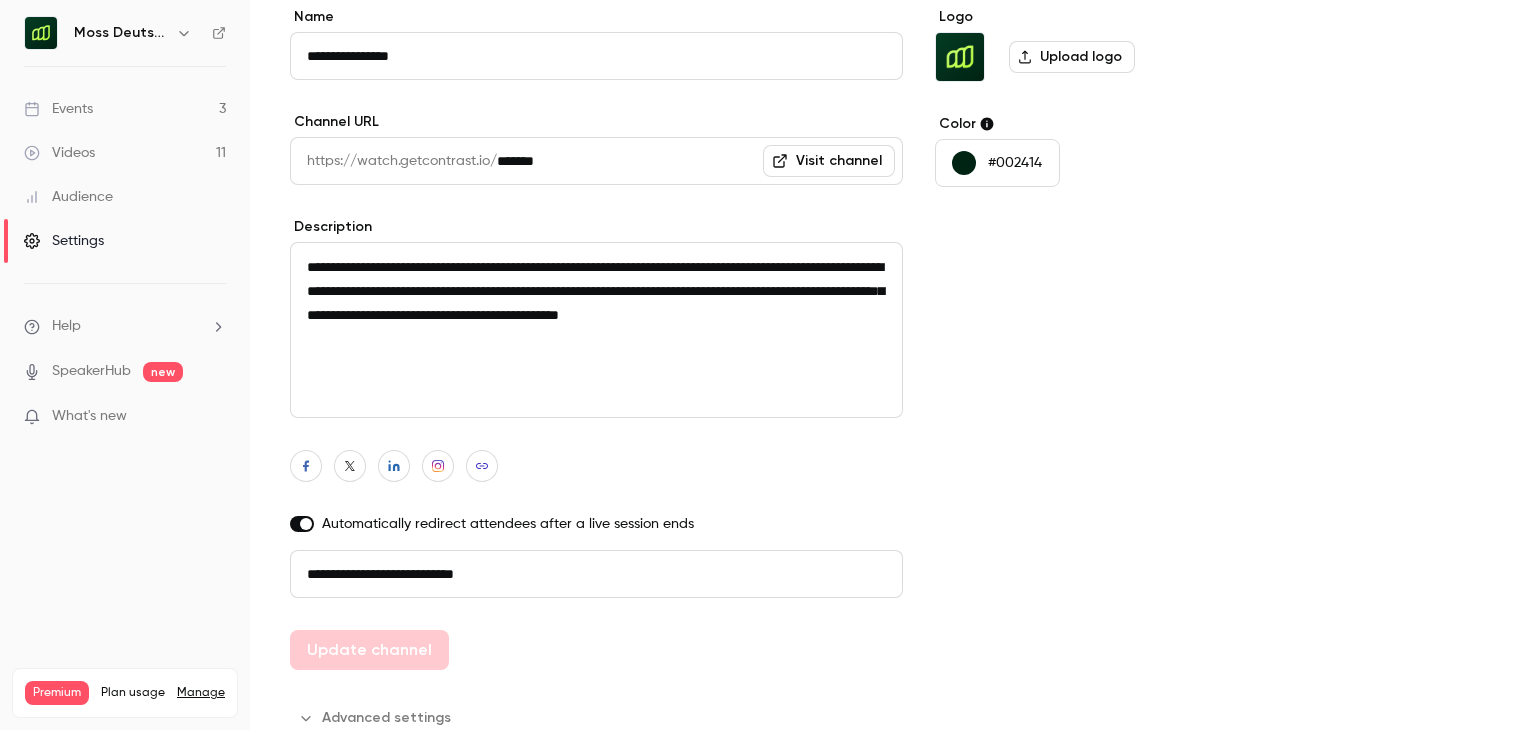 scroll, scrollTop: 181, scrollLeft: 0, axis: vertical 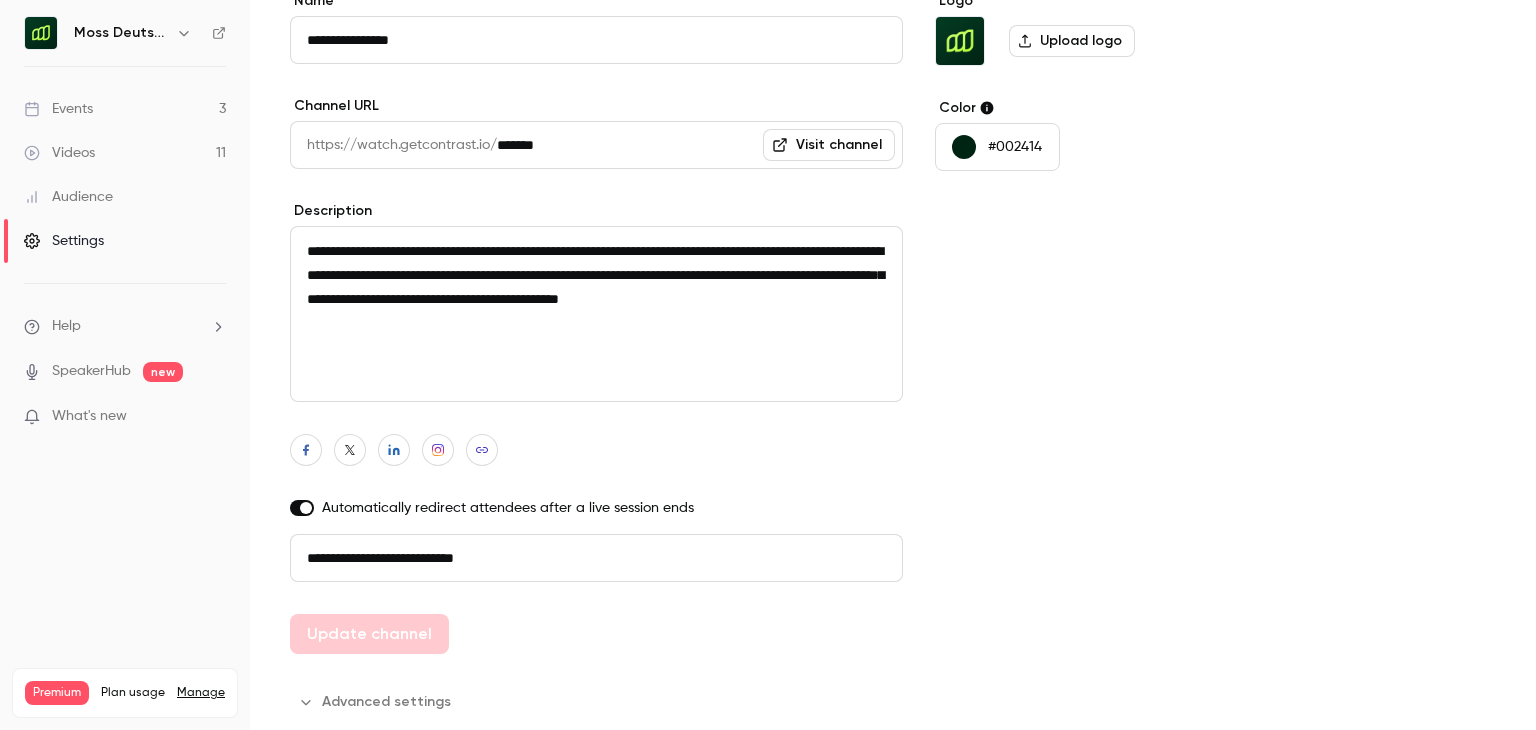 click on "Events 3" at bounding box center (125, 109) 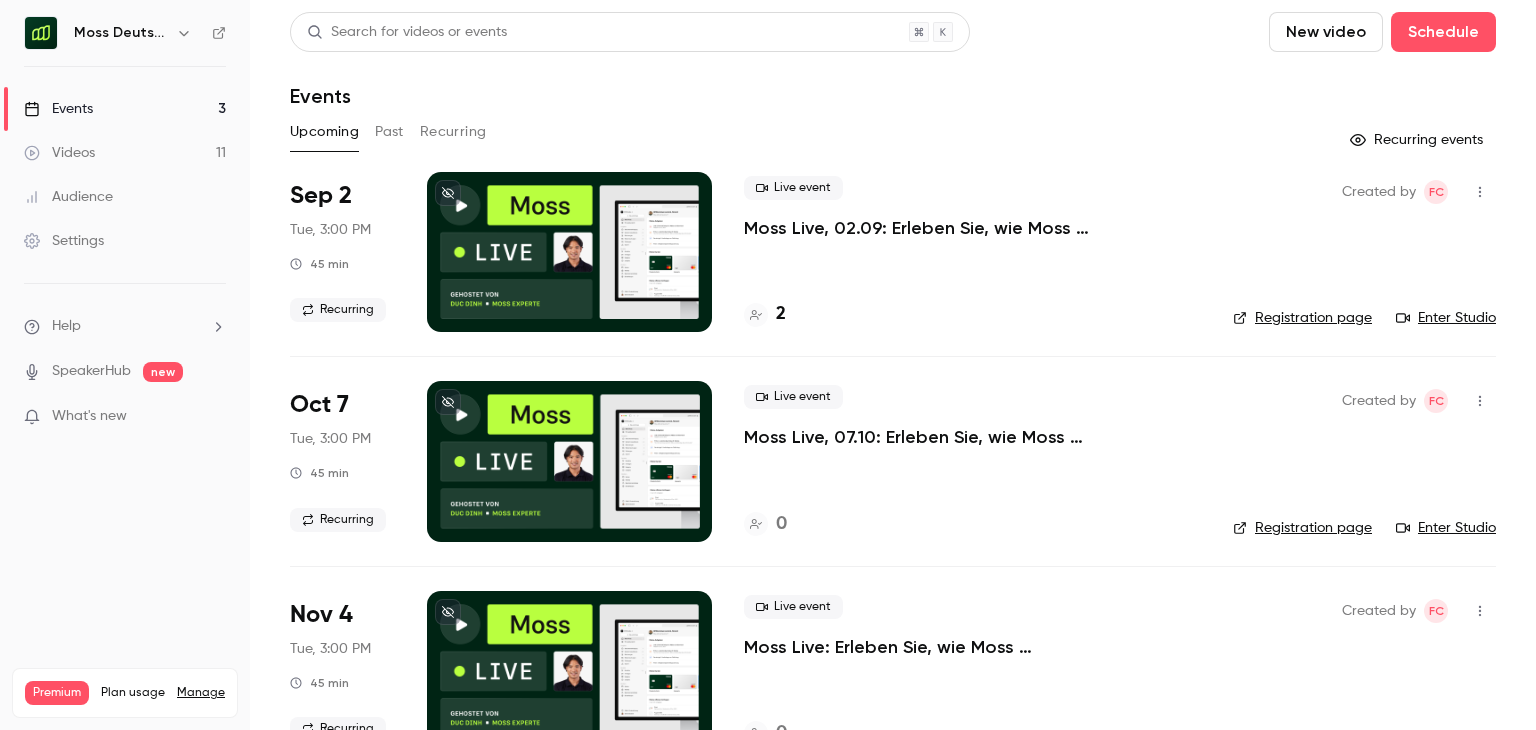 scroll, scrollTop: 56, scrollLeft: 0, axis: vertical 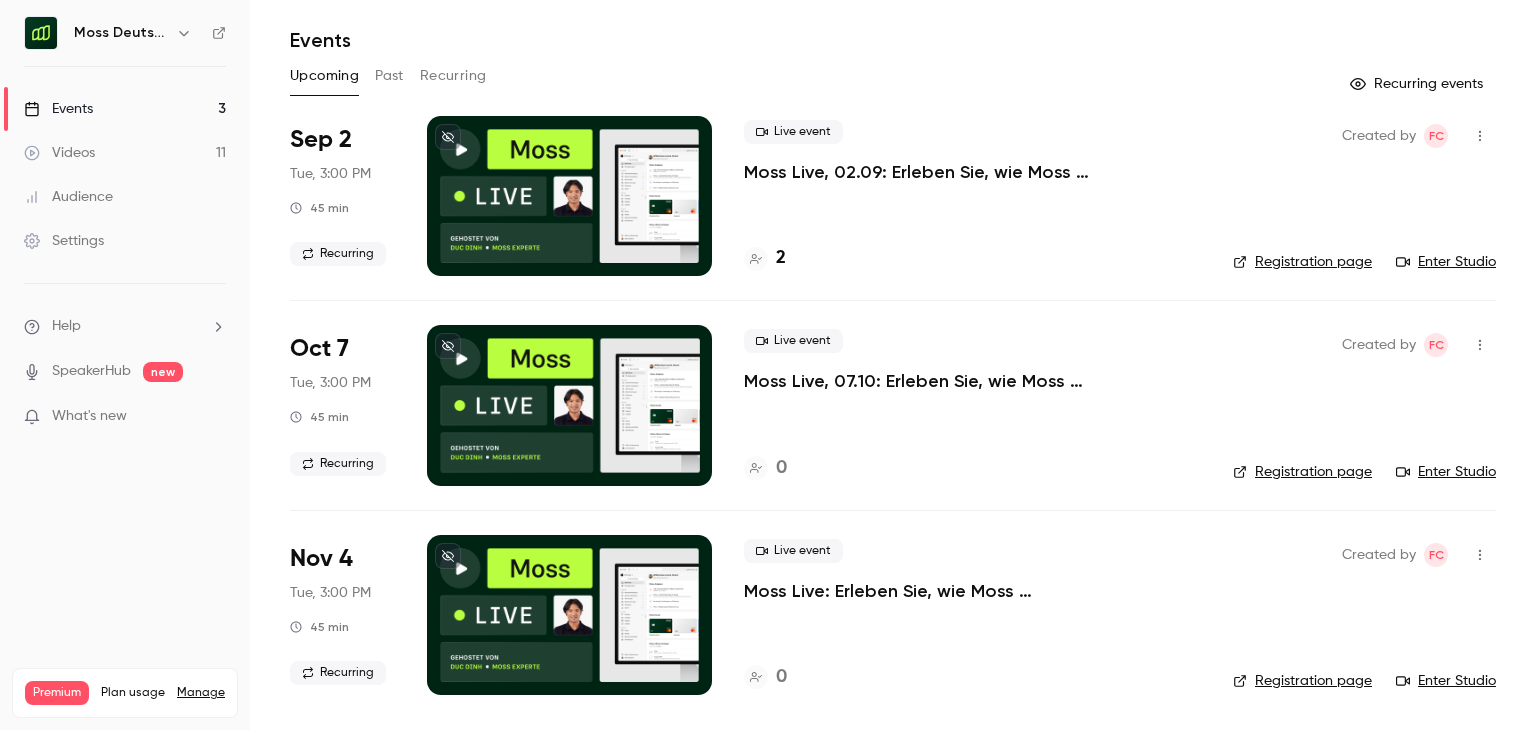click on "Moss Live: Erleben Sie, wie Moss Ausgabenmanagement automatisiert" at bounding box center [972, 591] 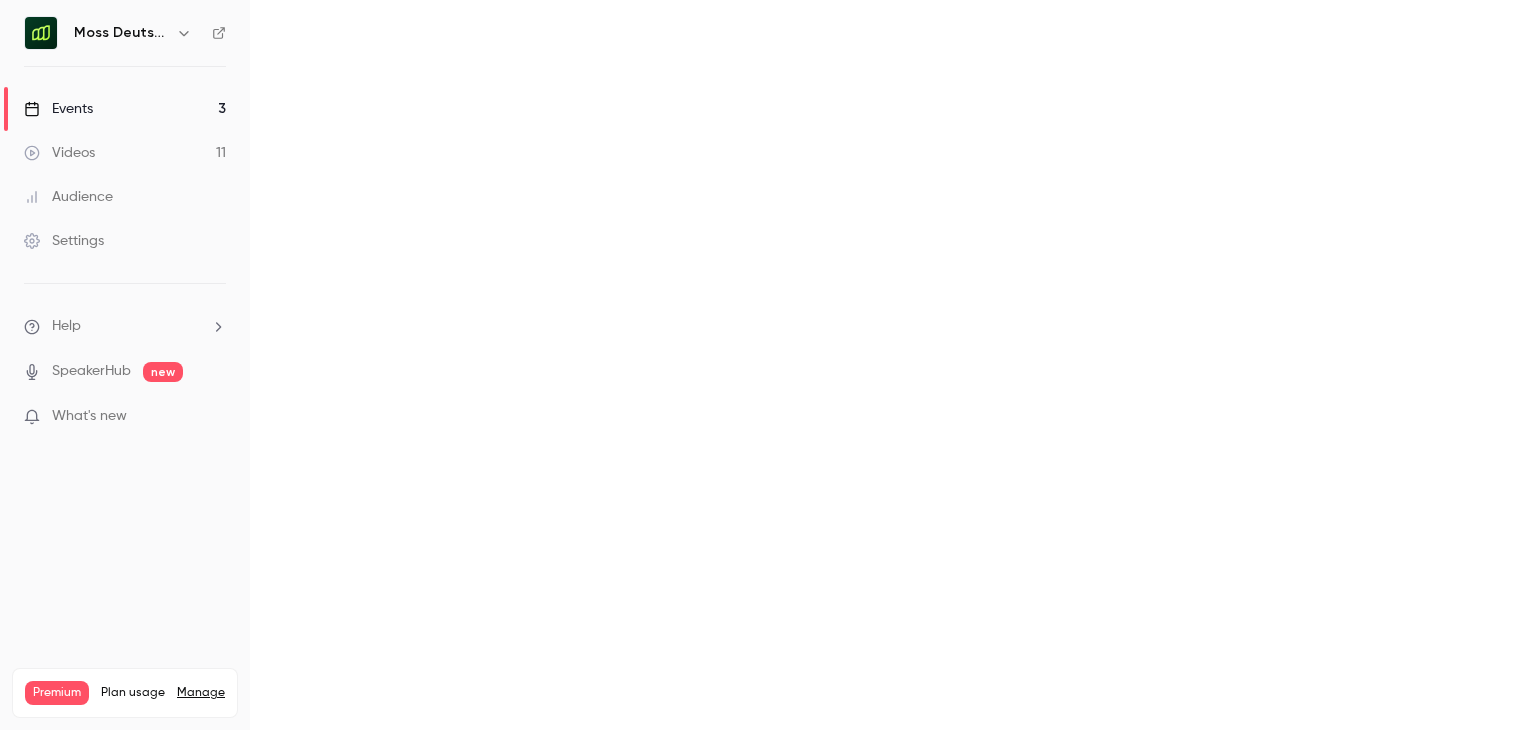 scroll, scrollTop: 0, scrollLeft: 0, axis: both 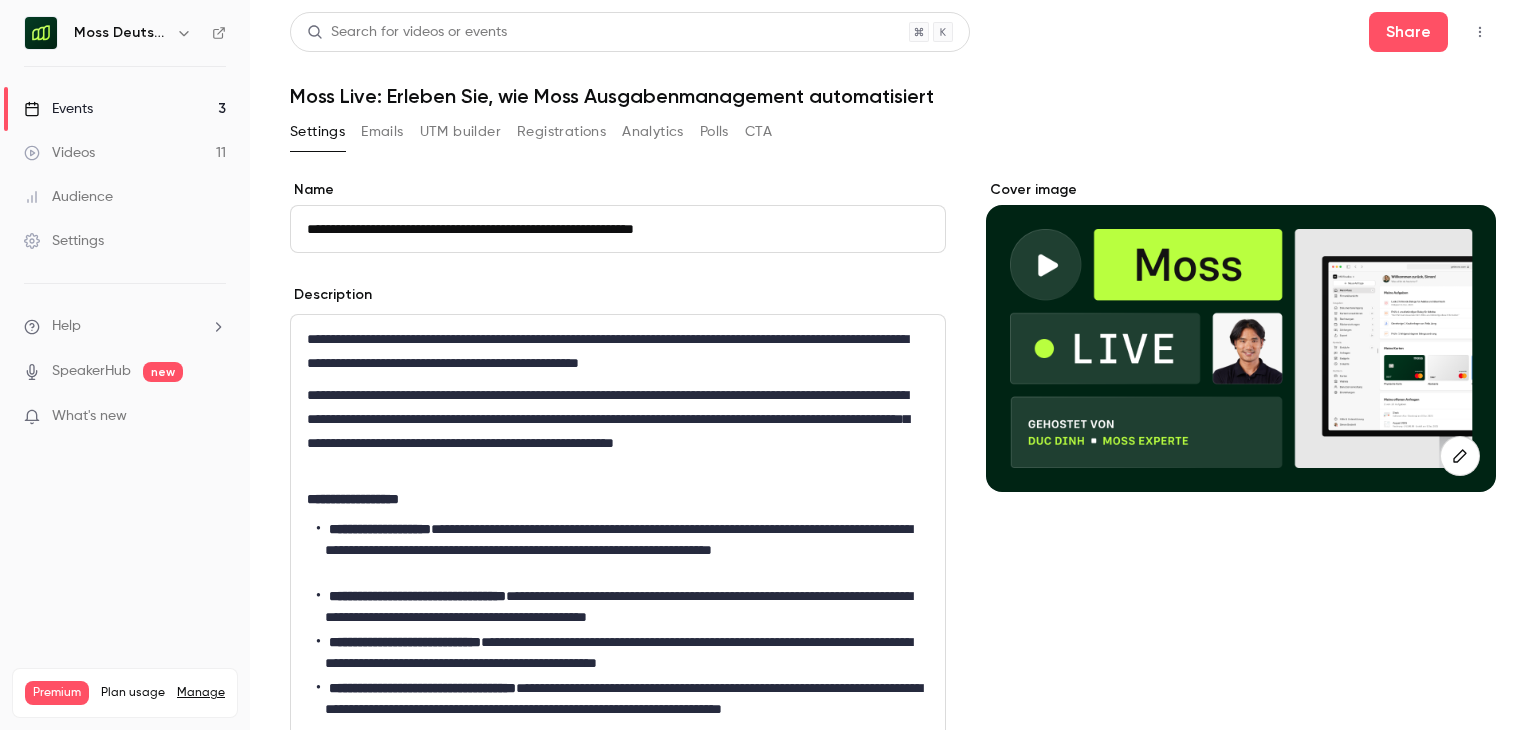 click on "Registrations" at bounding box center [561, 132] 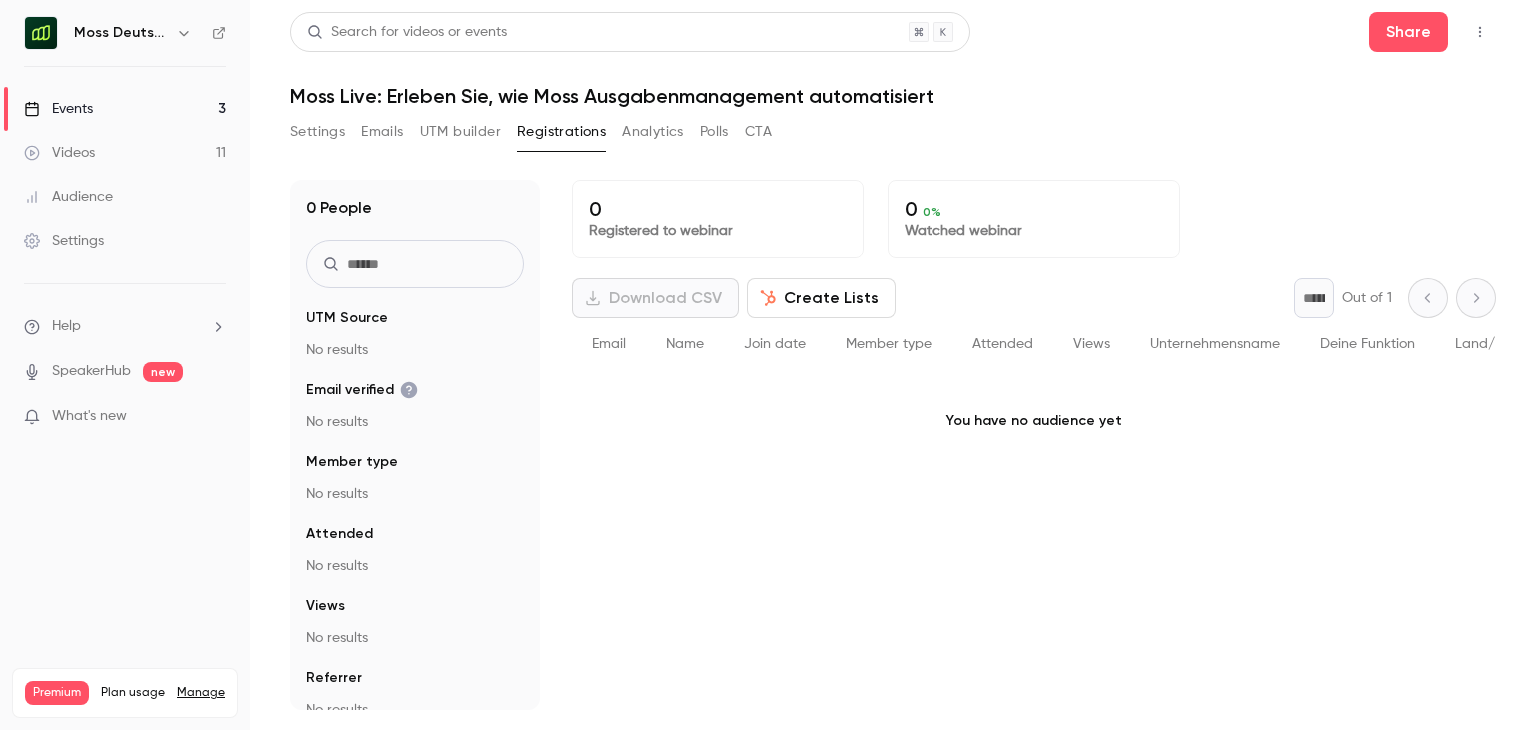 click on "Settings" at bounding box center [317, 132] 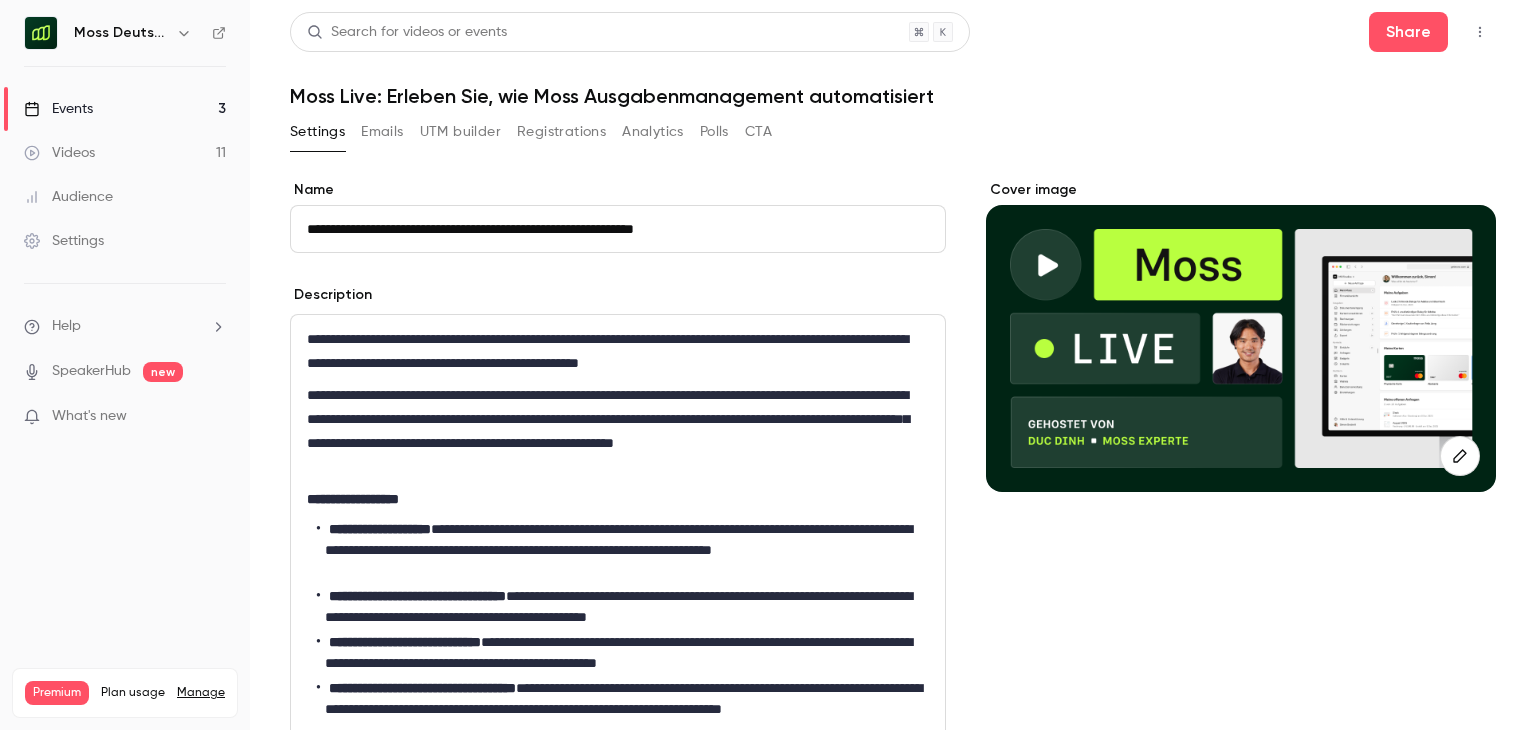 click on "Events 3" at bounding box center [125, 109] 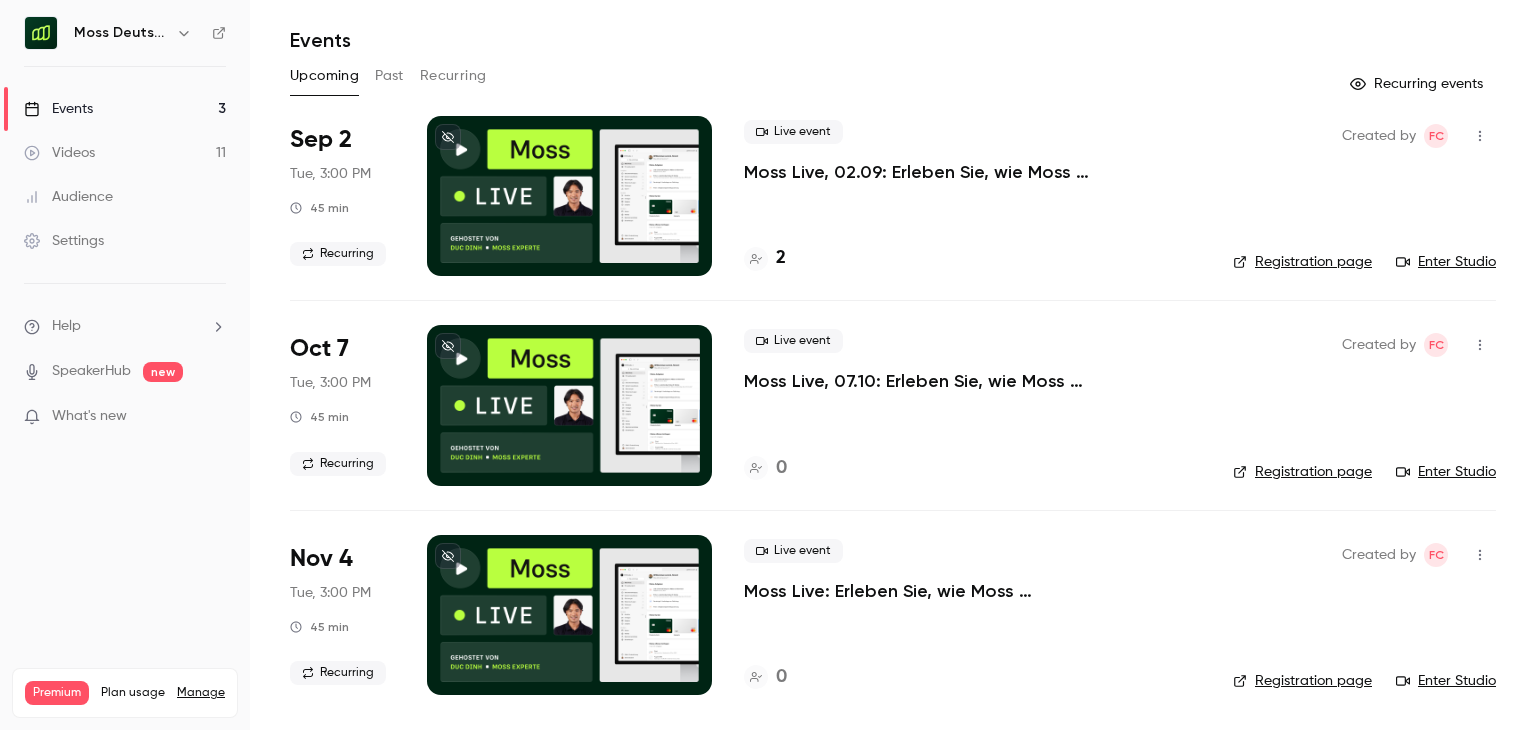 scroll, scrollTop: 0, scrollLeft: 0, axis: both 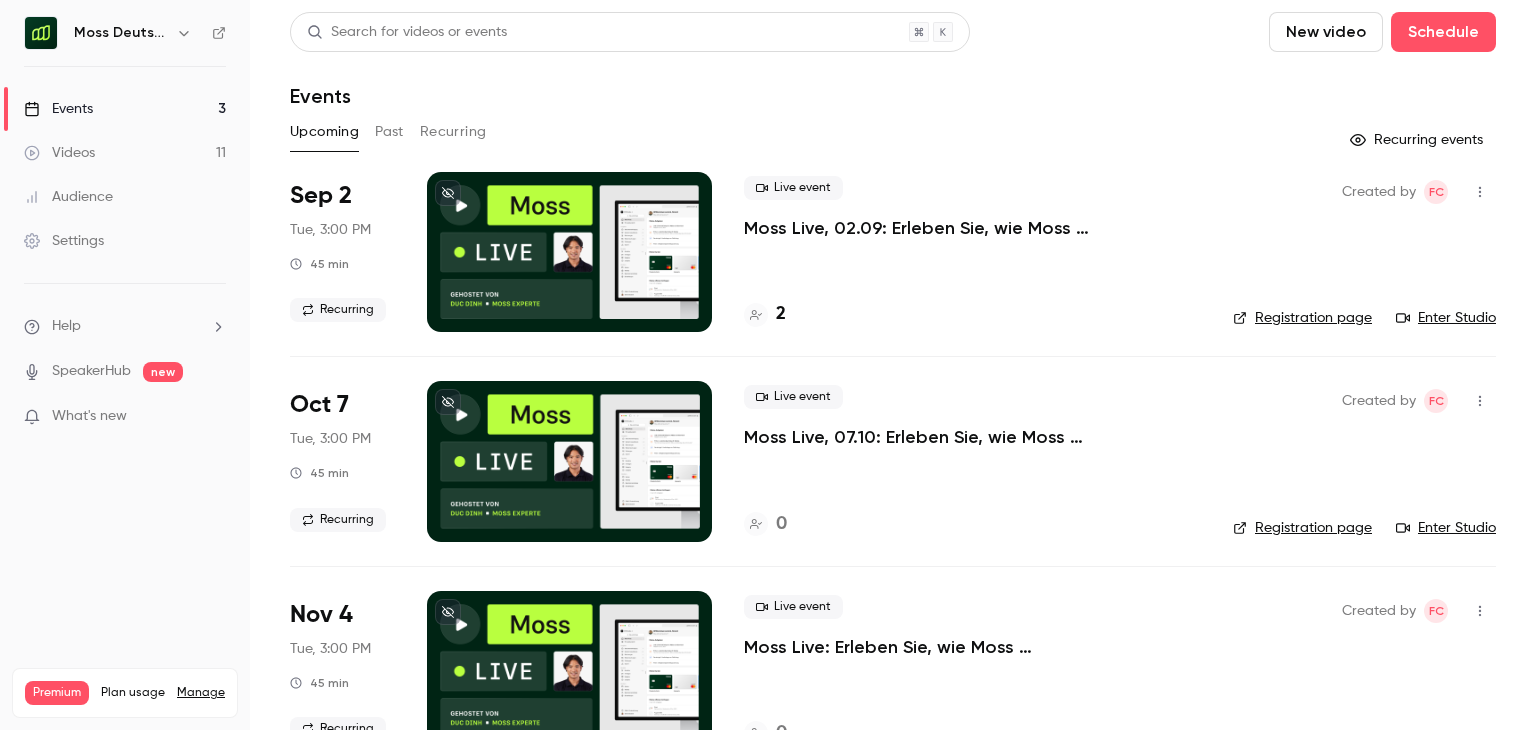 click on "Moss Live, 02.09: Erleben Sie, wie Moss Ausgabenmanagement automatisiert" at bounding box center [972, 228] 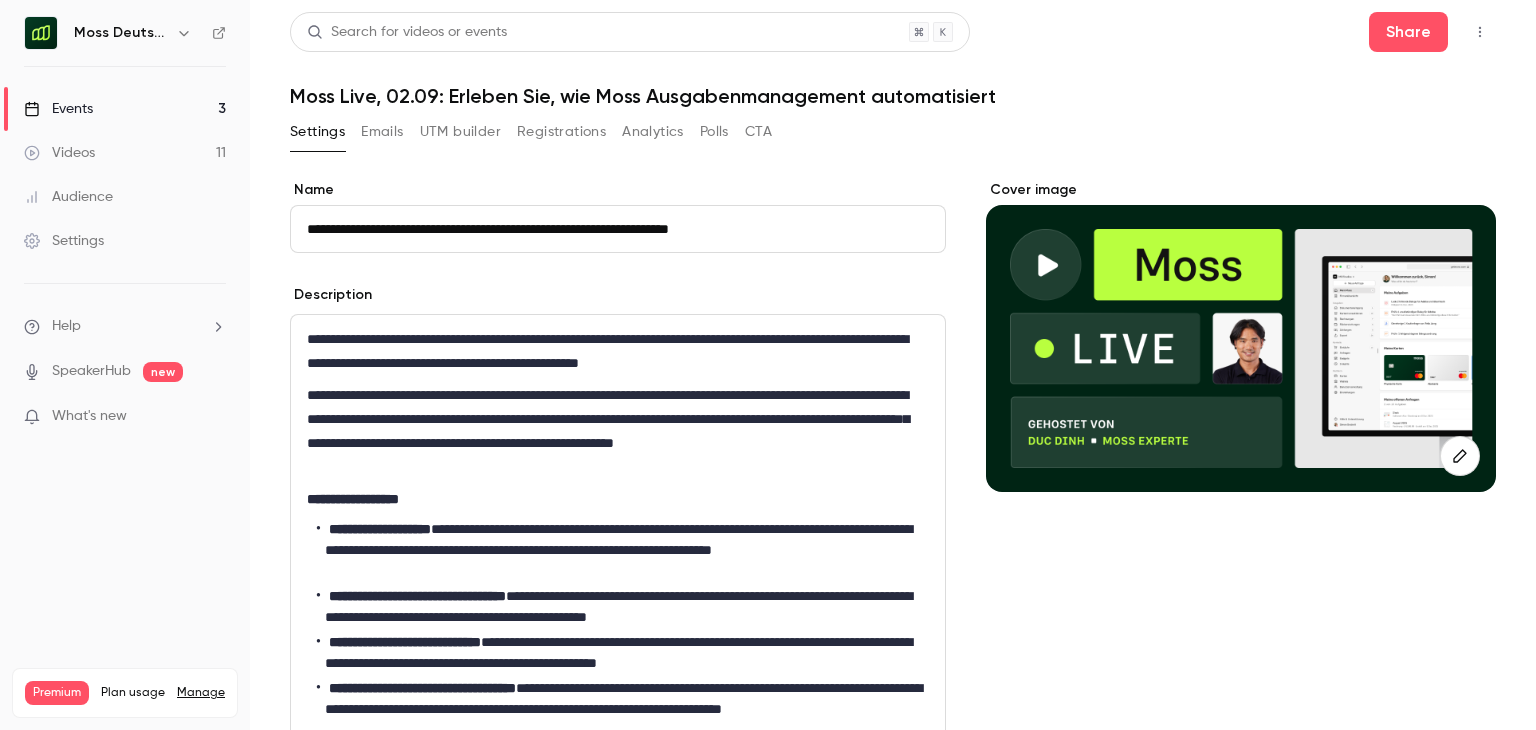 click on "Registrations" at bounding box center [561, 132] 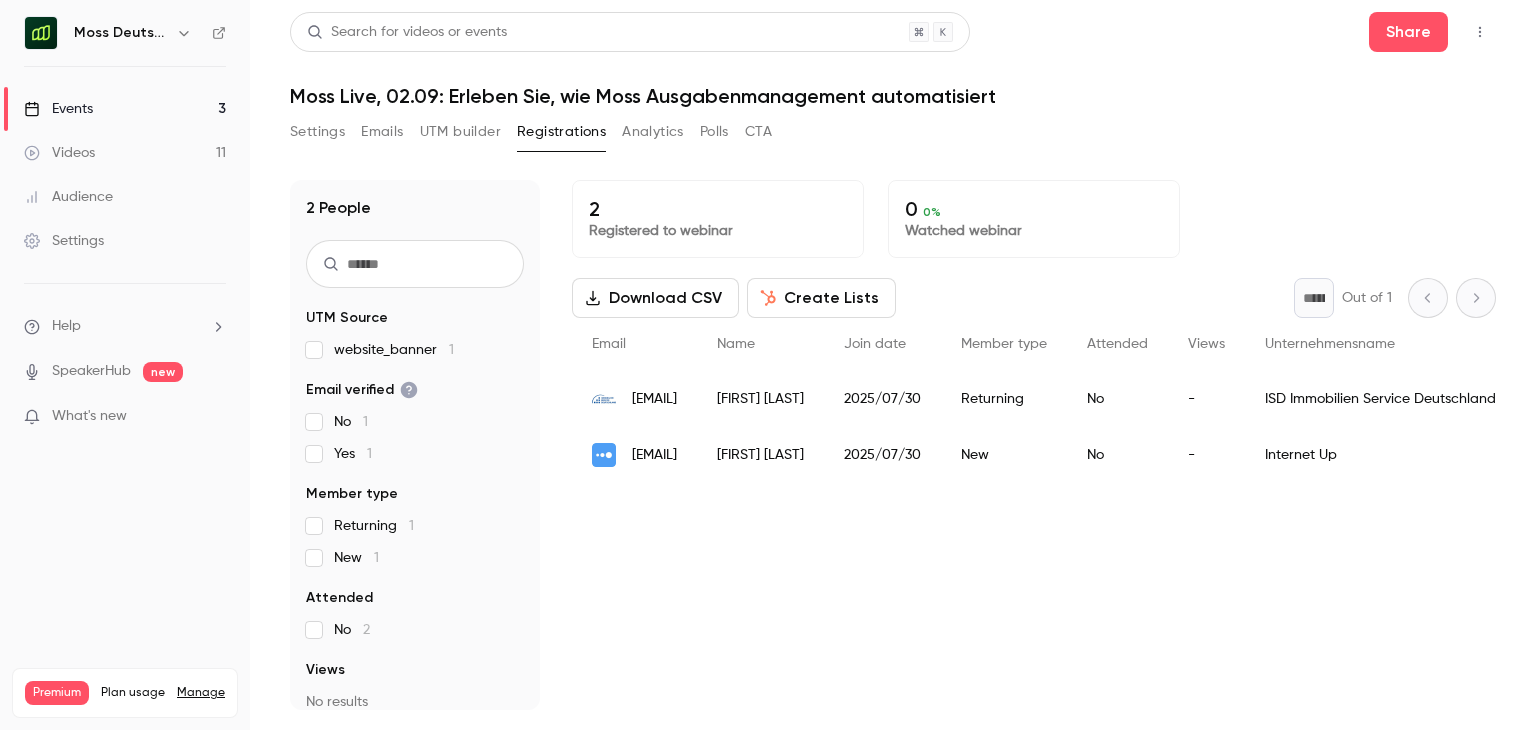 click on "UTM builder" at bounding box center (460, 132) 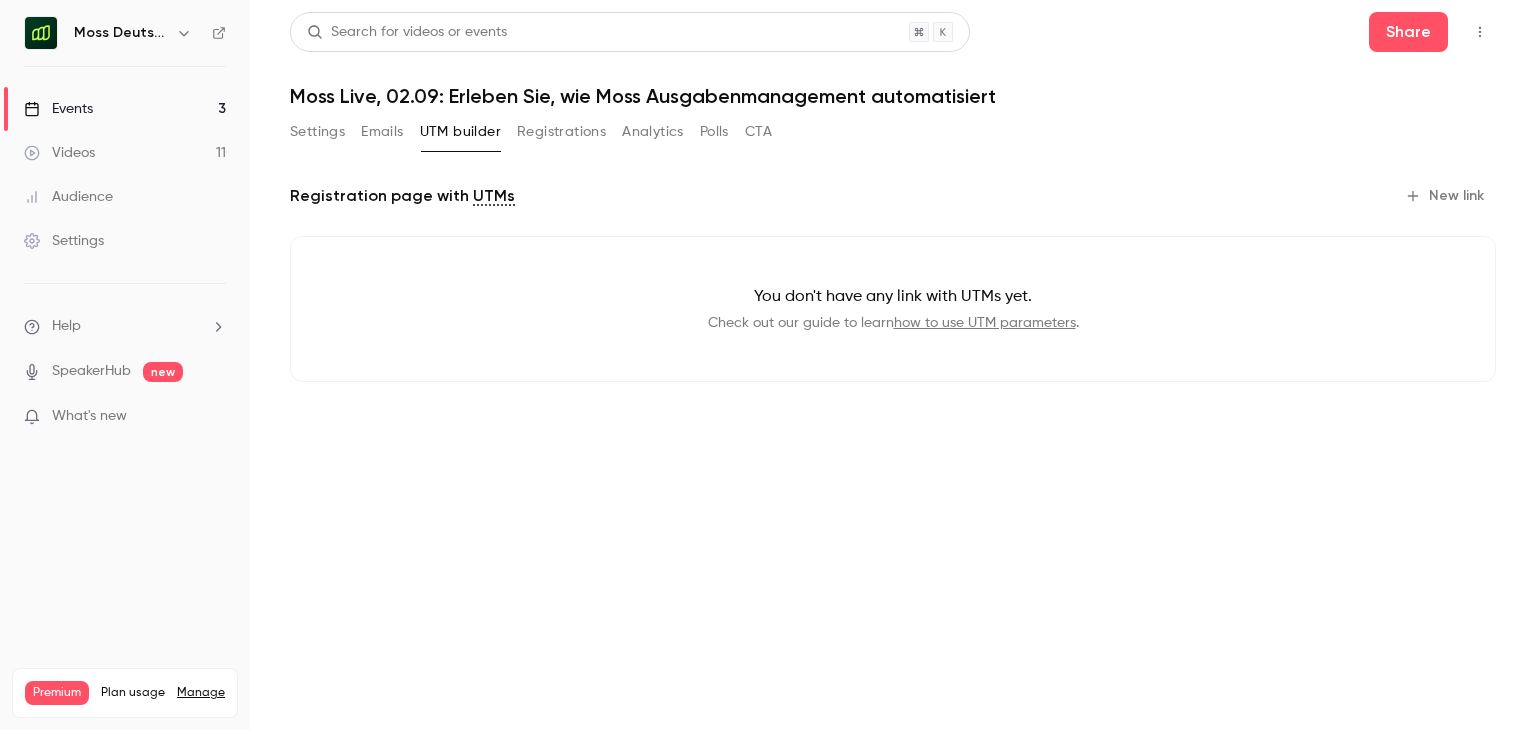 click on "Analytics" at bounding box center (653, 132) 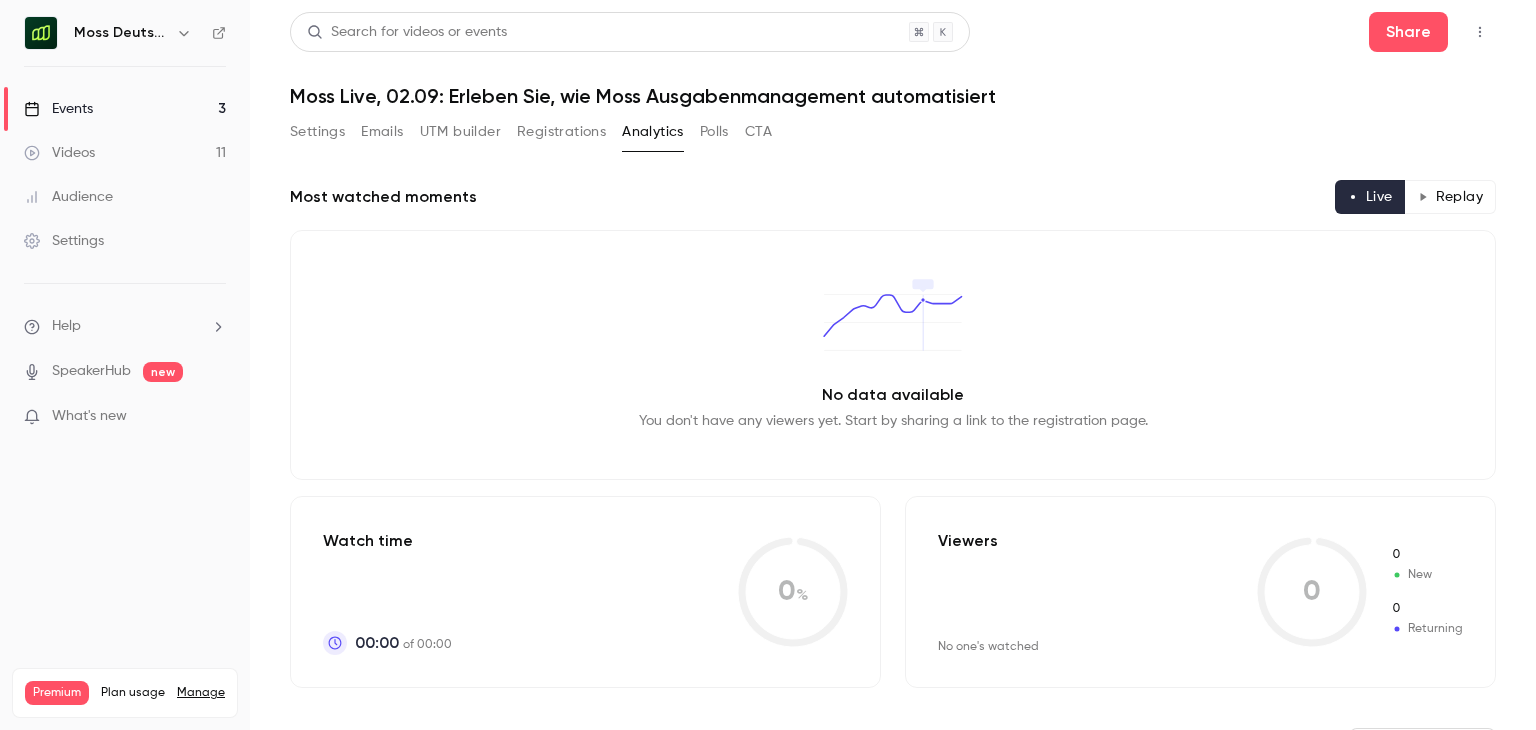 click on "Registrations" at bounding box center (561, 132) 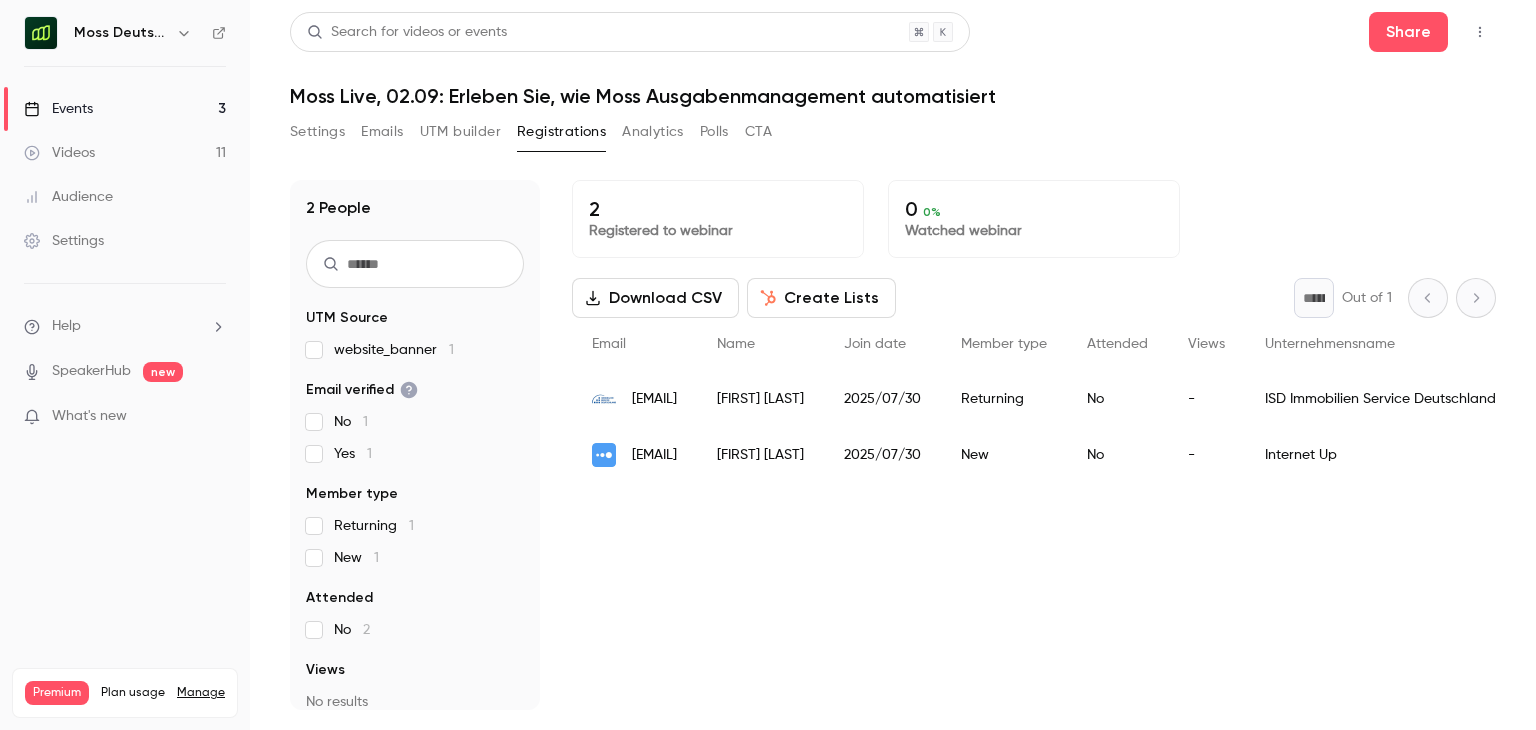 click on "Settings" at bounding box center (317, 132) 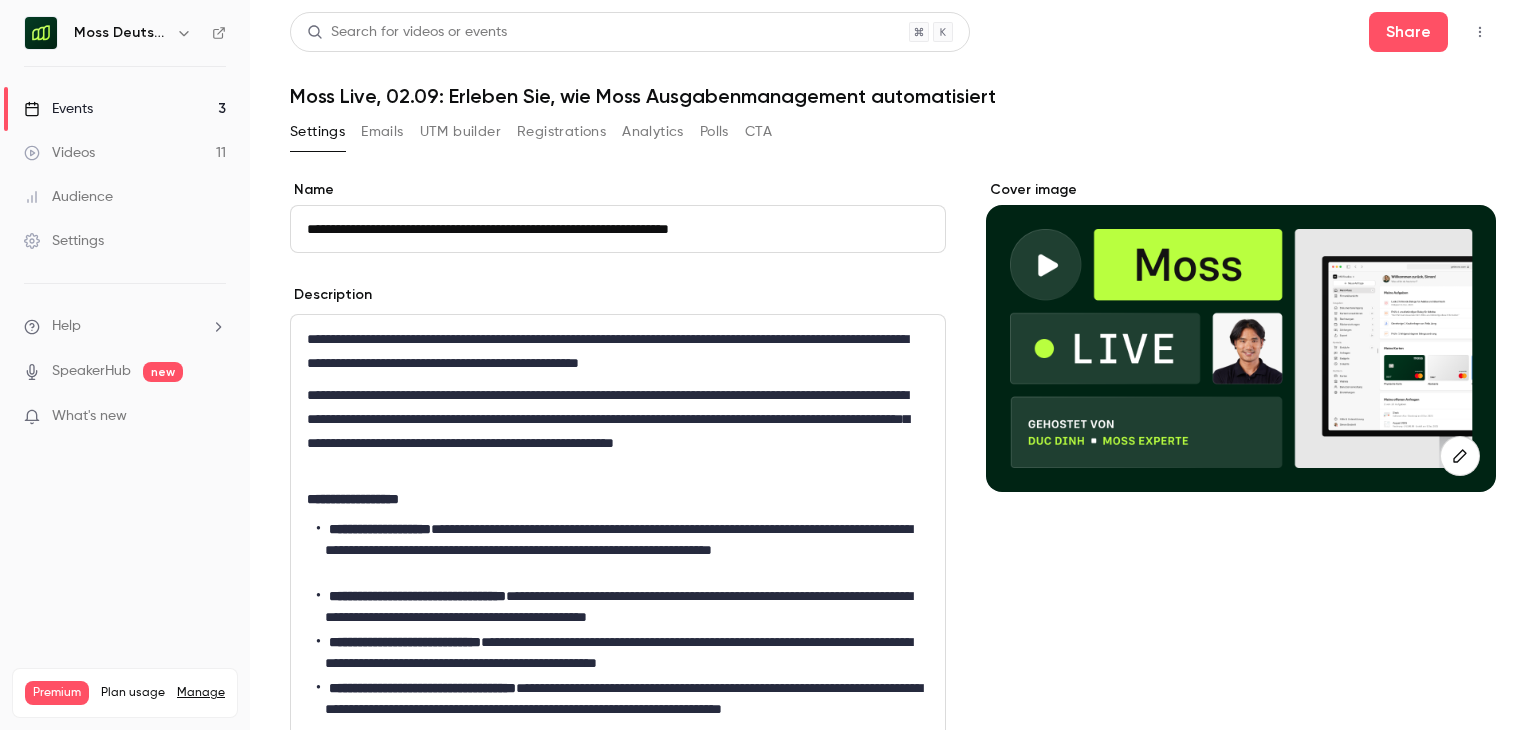 click on "Events 3" at bounding box center (125, 109) 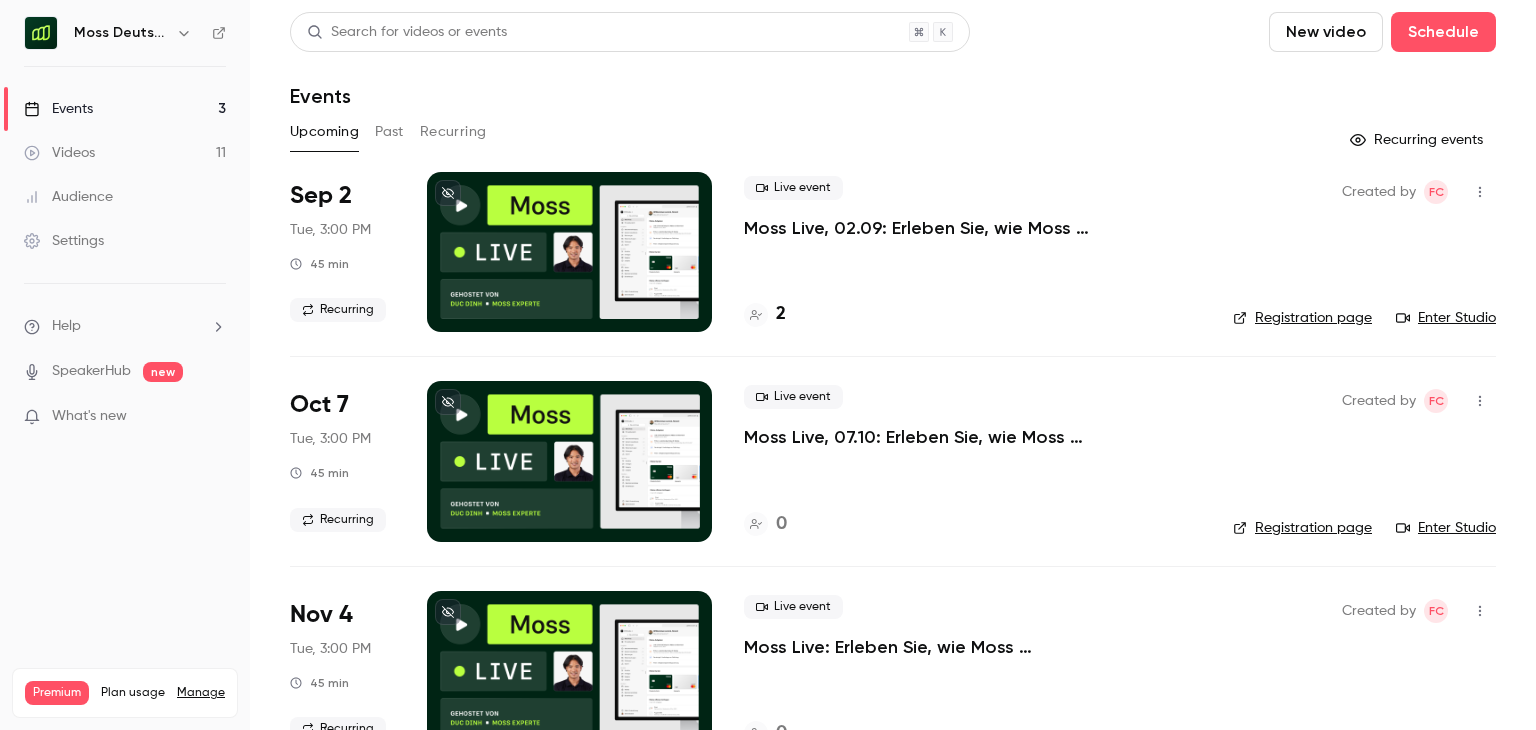 click on "Past" at bounding box center (389, 132) 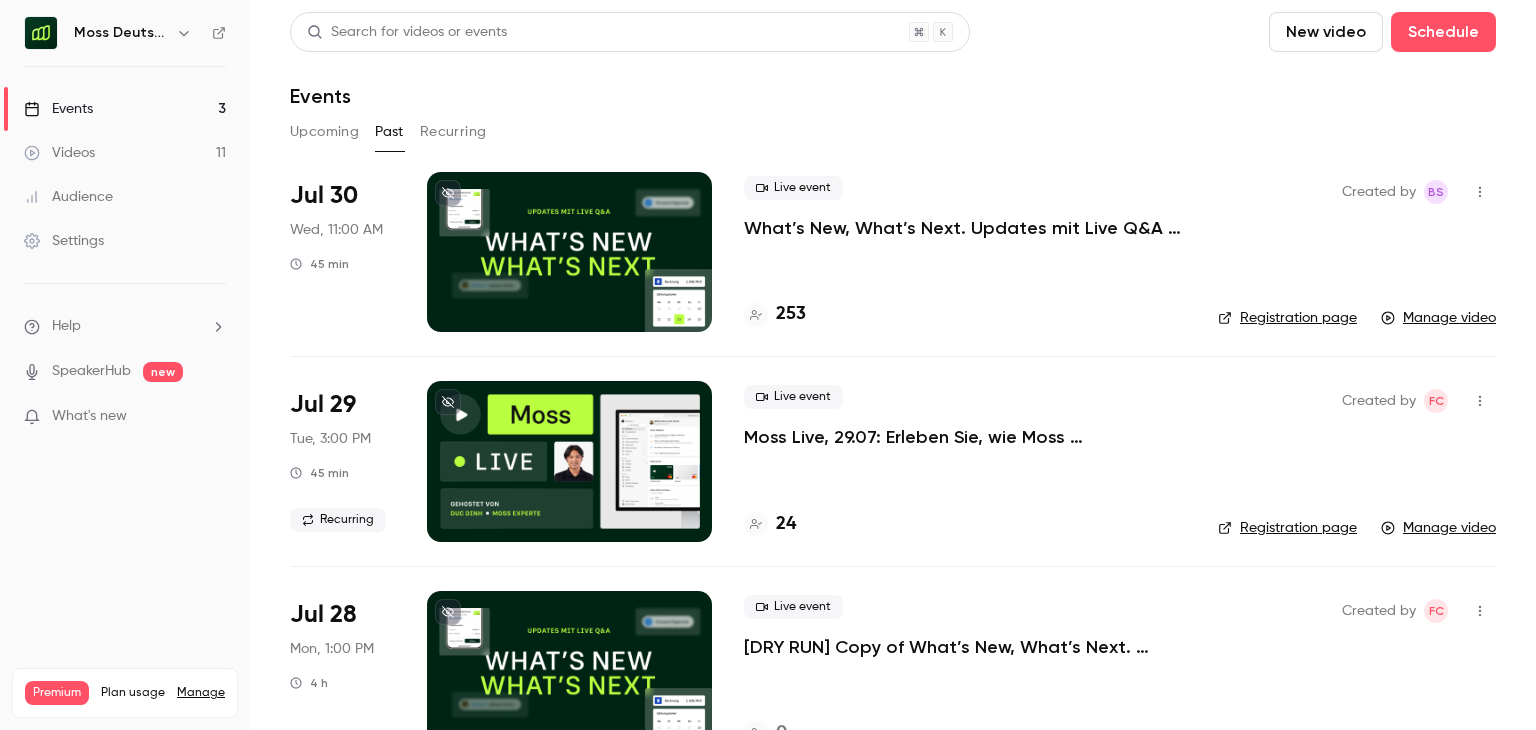 click on "What’s New, What’s Next. Updates mit Live Q&A für Moss Kunden." at bounding box center [965, 228] 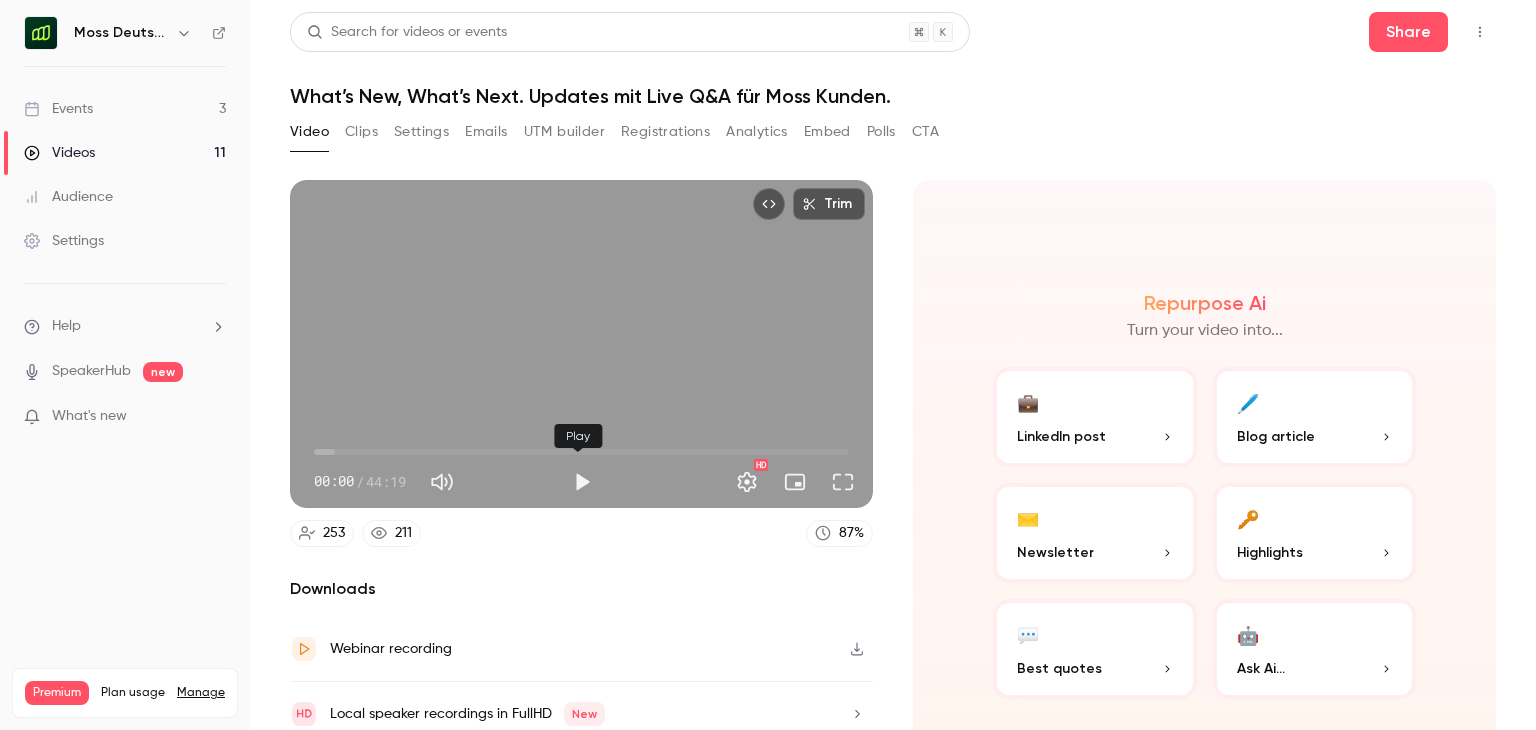 click at bounding box center [582, 482] 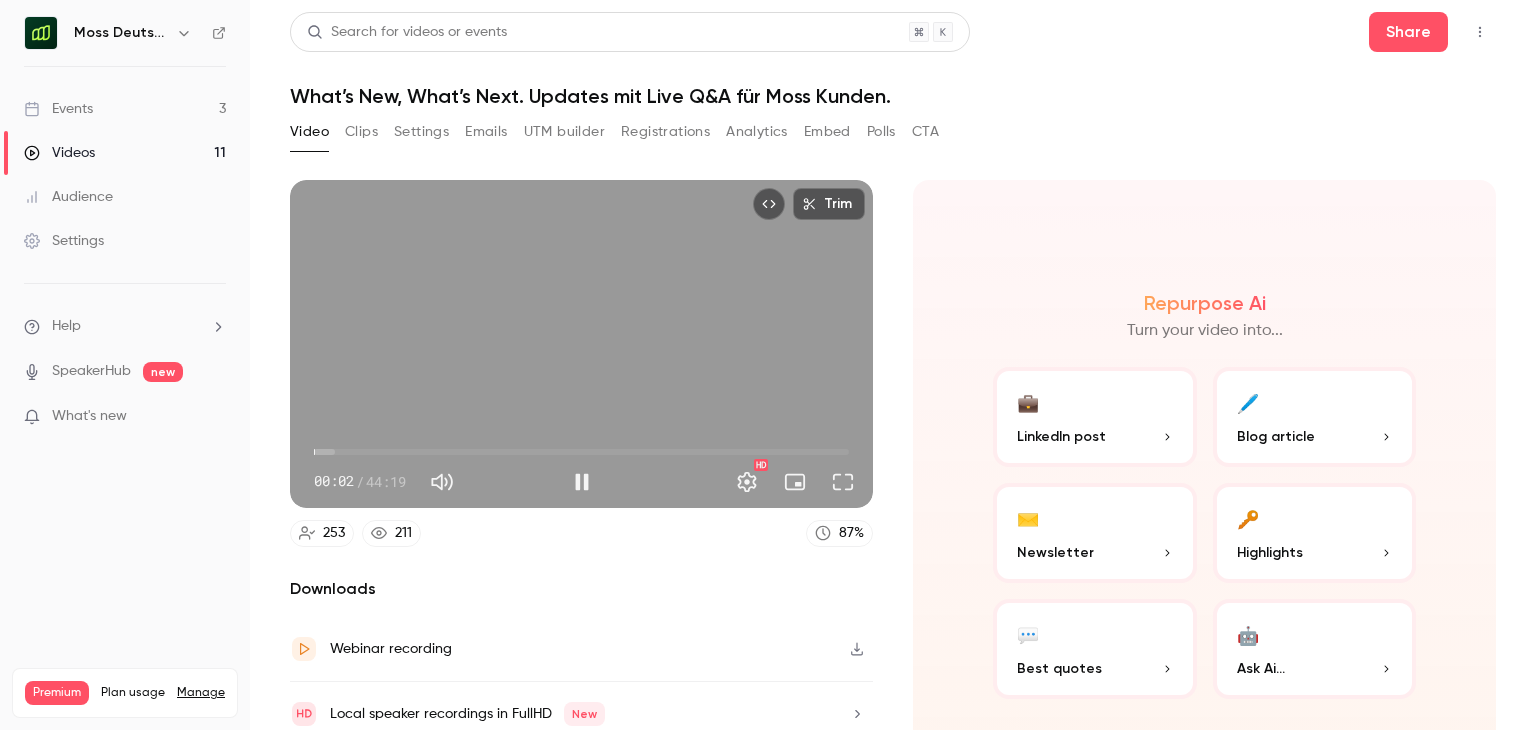 type on "***" 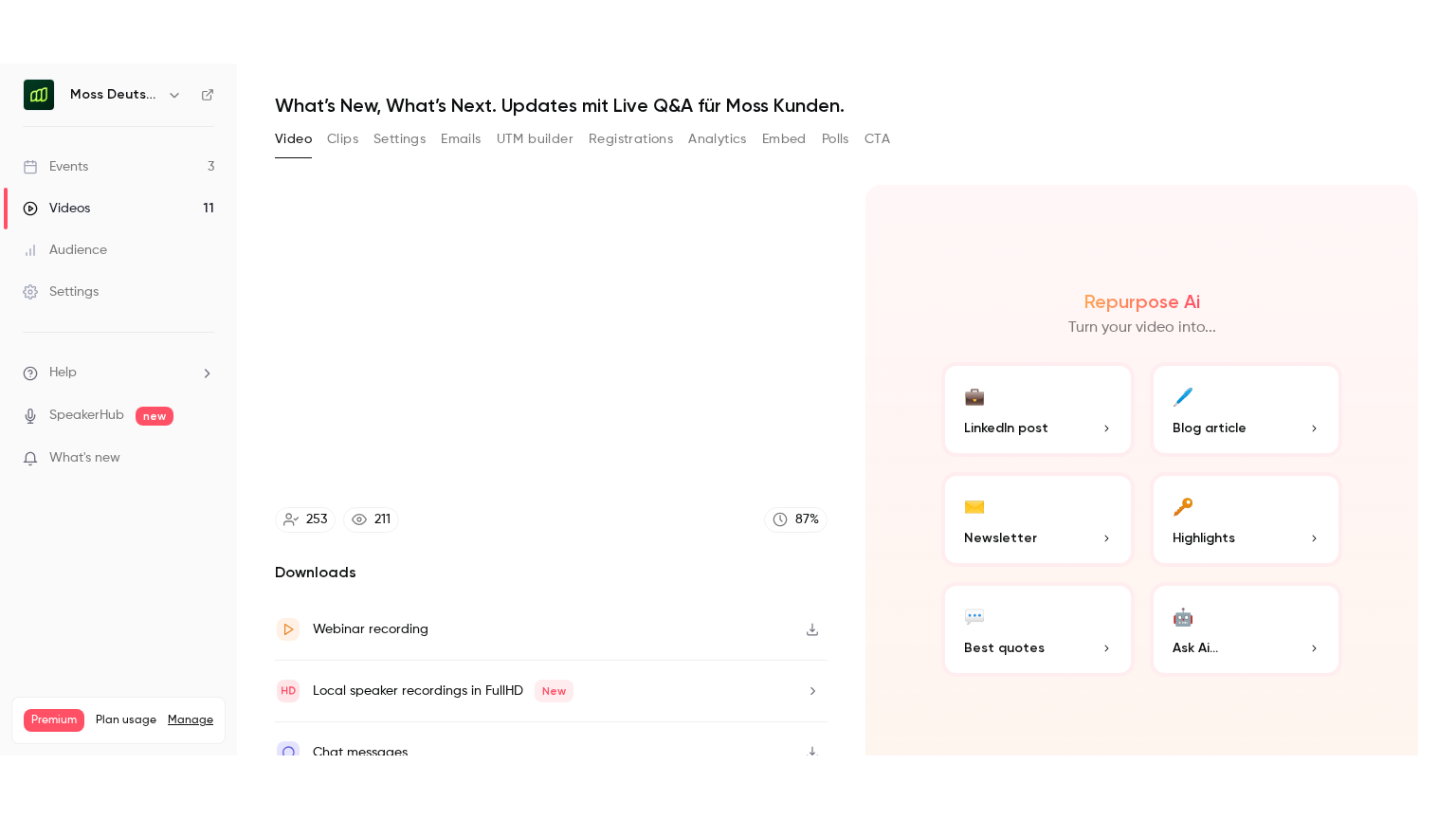 scroll, scrollTop: 72, scrollLeft: 0, axis: vertical 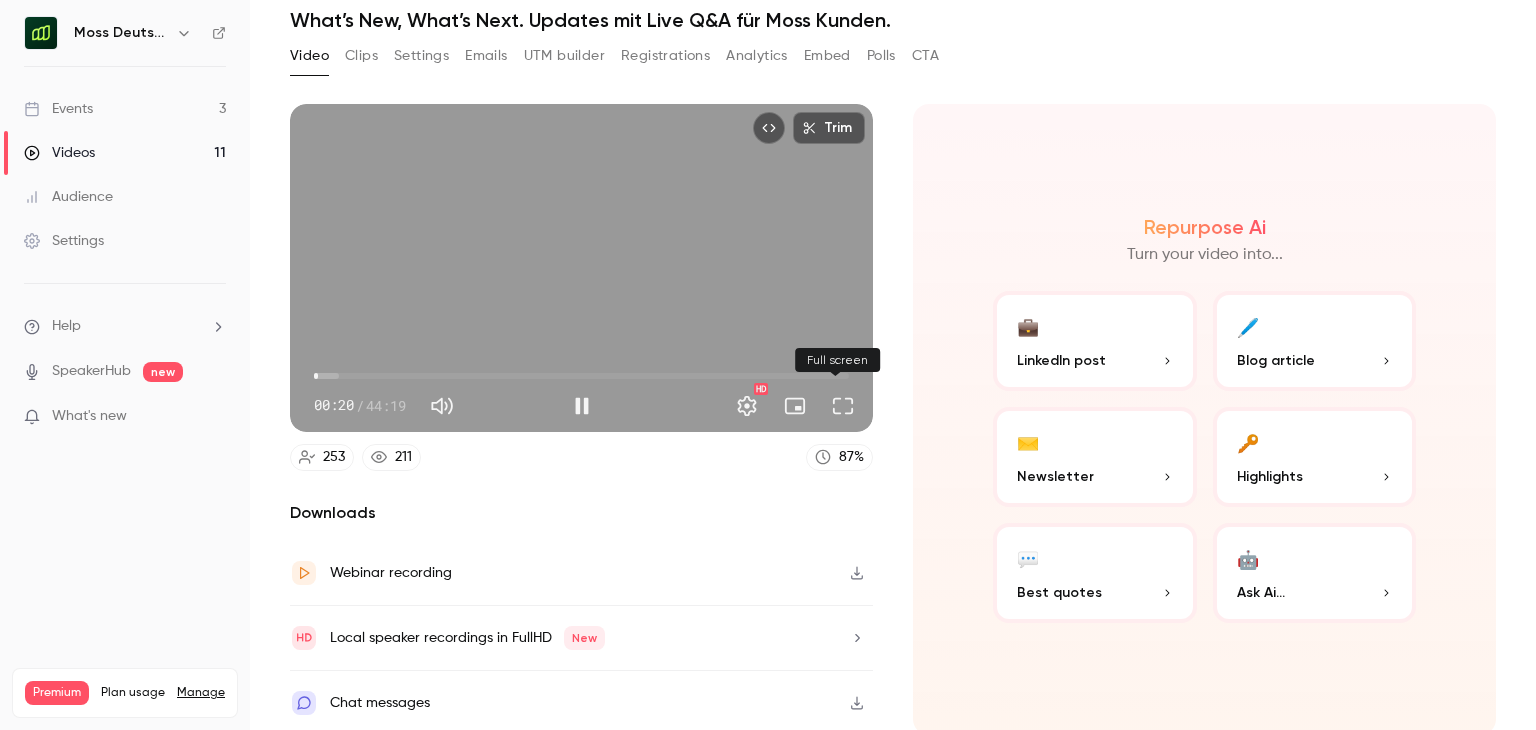 click at bounding box center (843, 406) 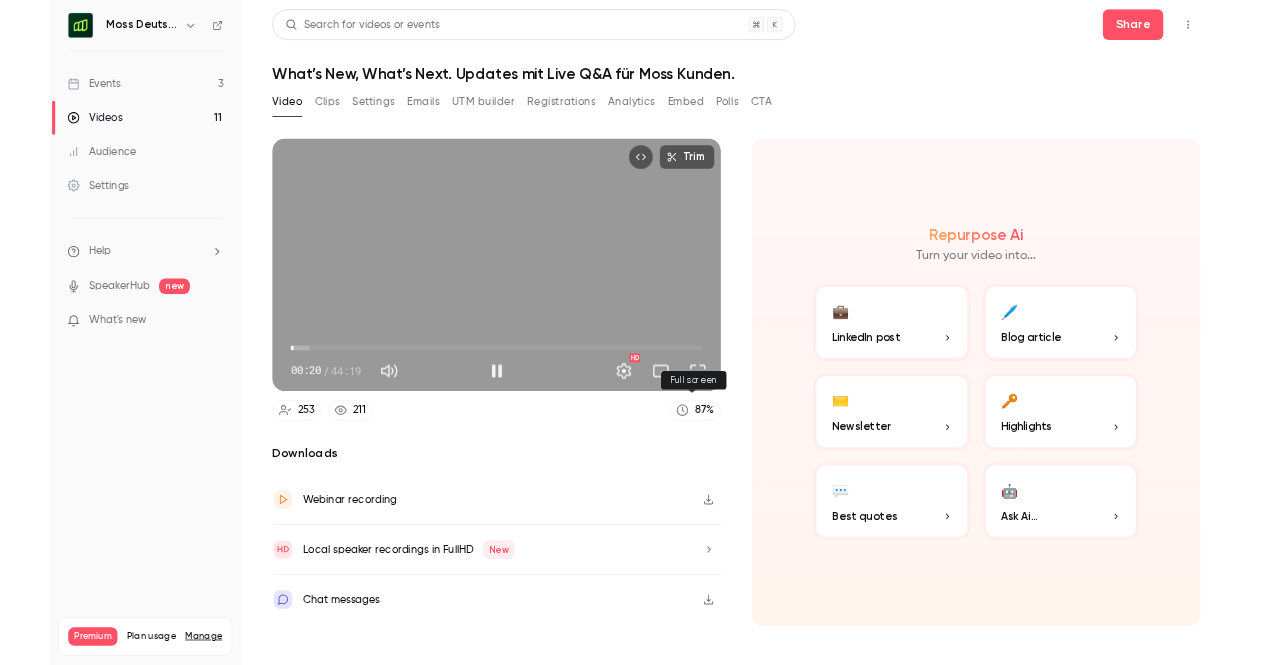 scroll, scrollTop: 0, scrollLeft: 0, axis: both 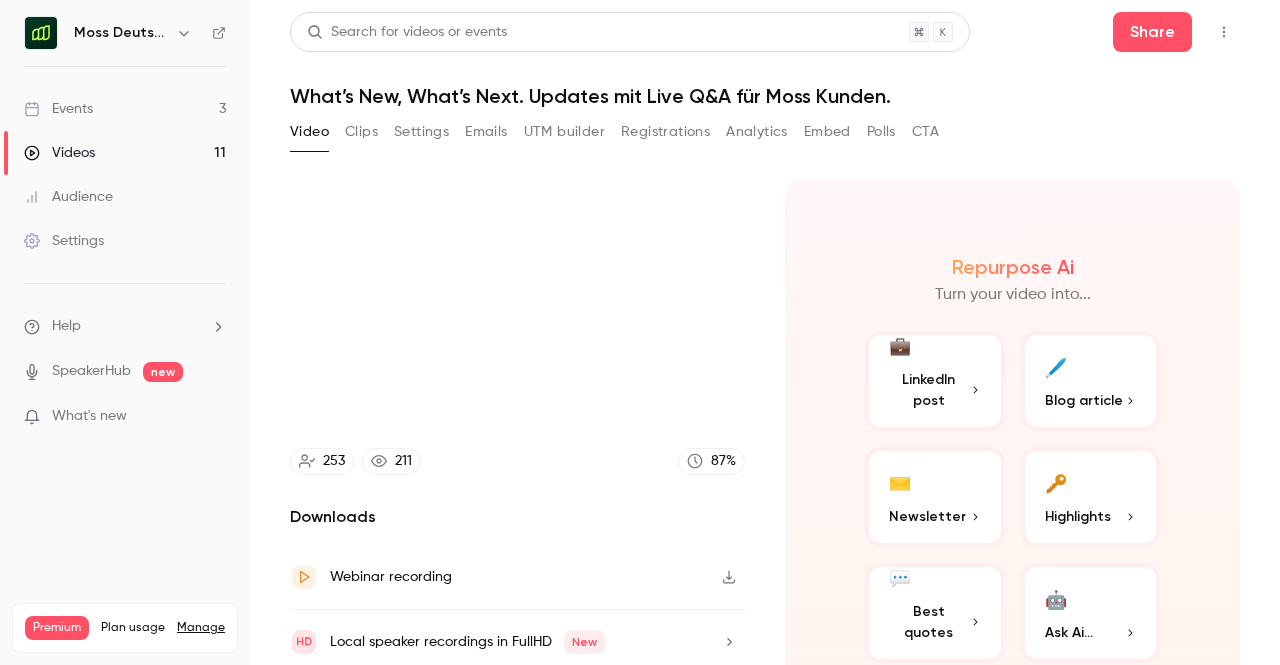 type on "*****" 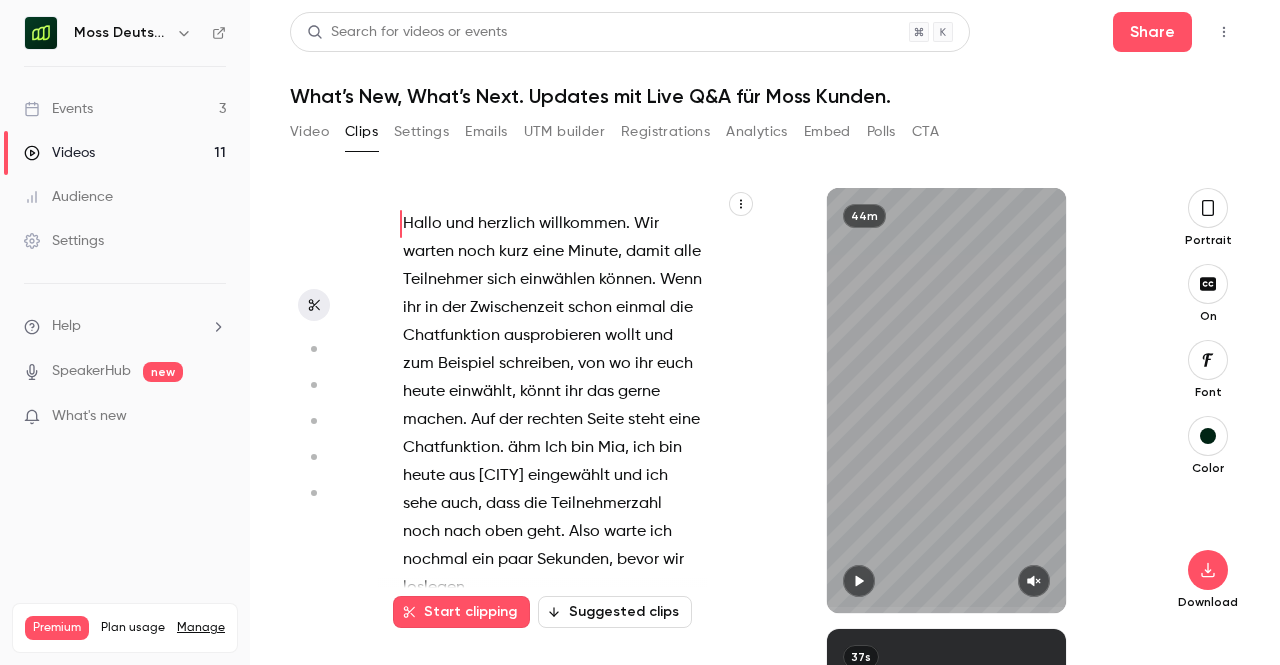 click on "Settings" at bounding box center [421, 132] 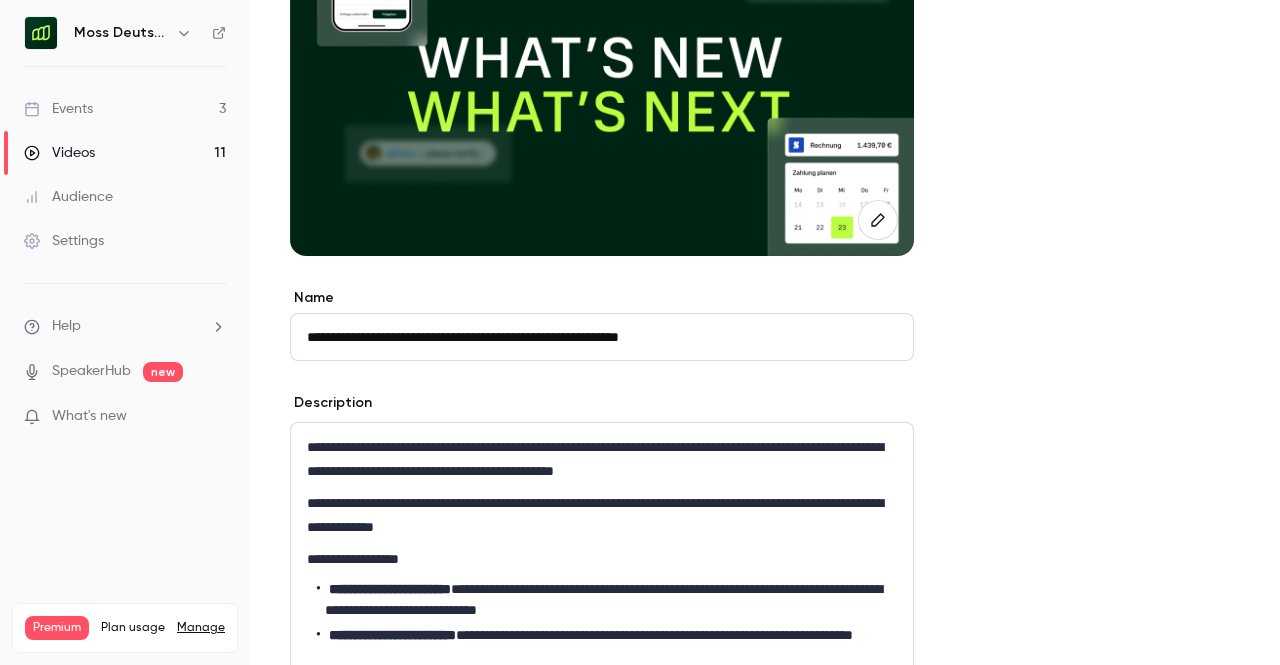 scroll, scrollTop: 0, scrollLeft: 0, axis: both 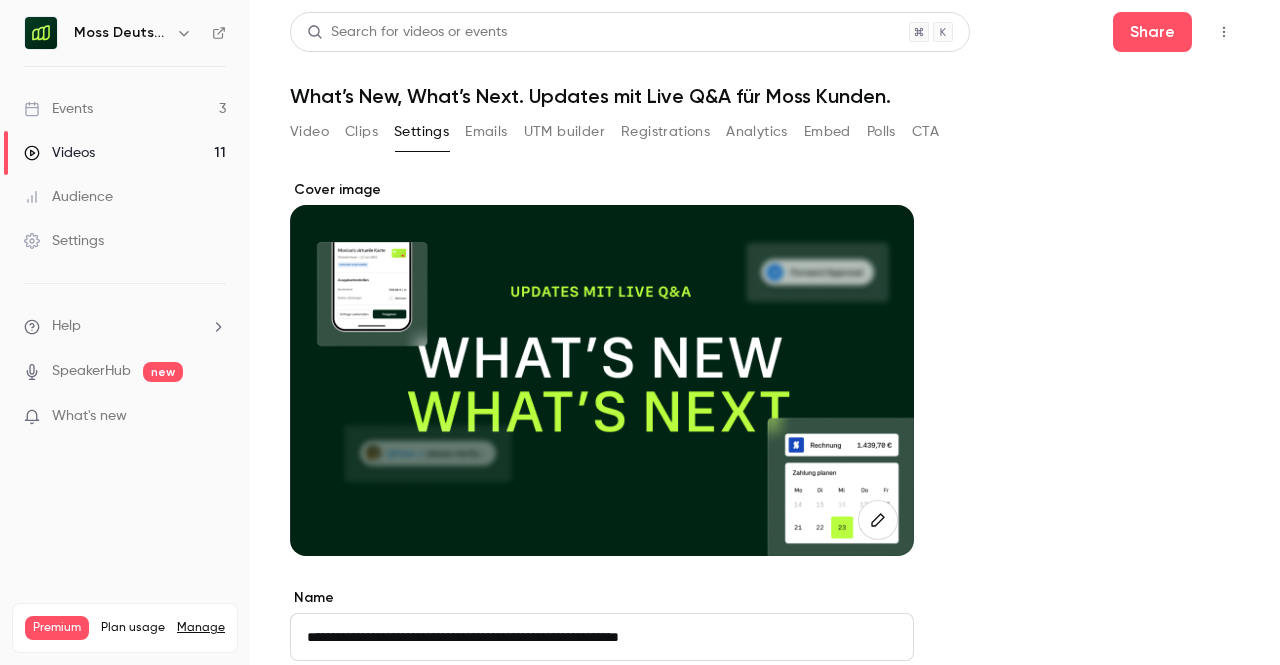 click on "Emails" at bounding box center (486, 132) 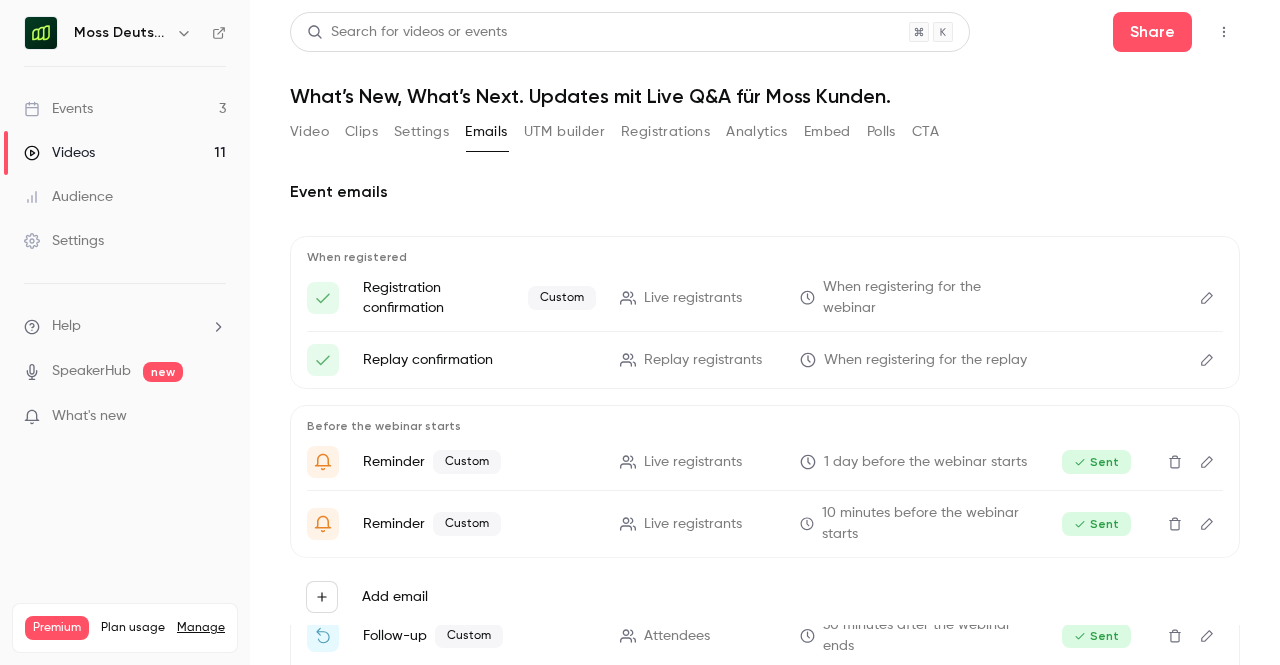 scroll, scrollTop: 0, scrollLeft: 0, axis: both 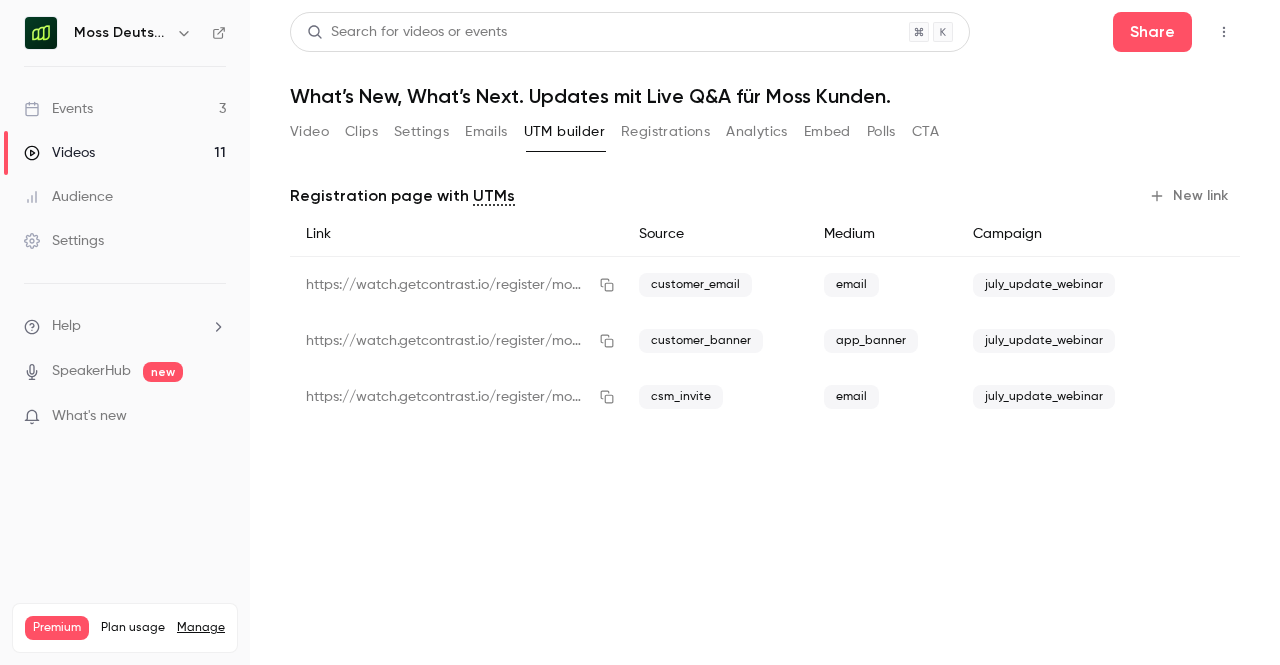 click on "Emails" at bounding box center [486, 132] 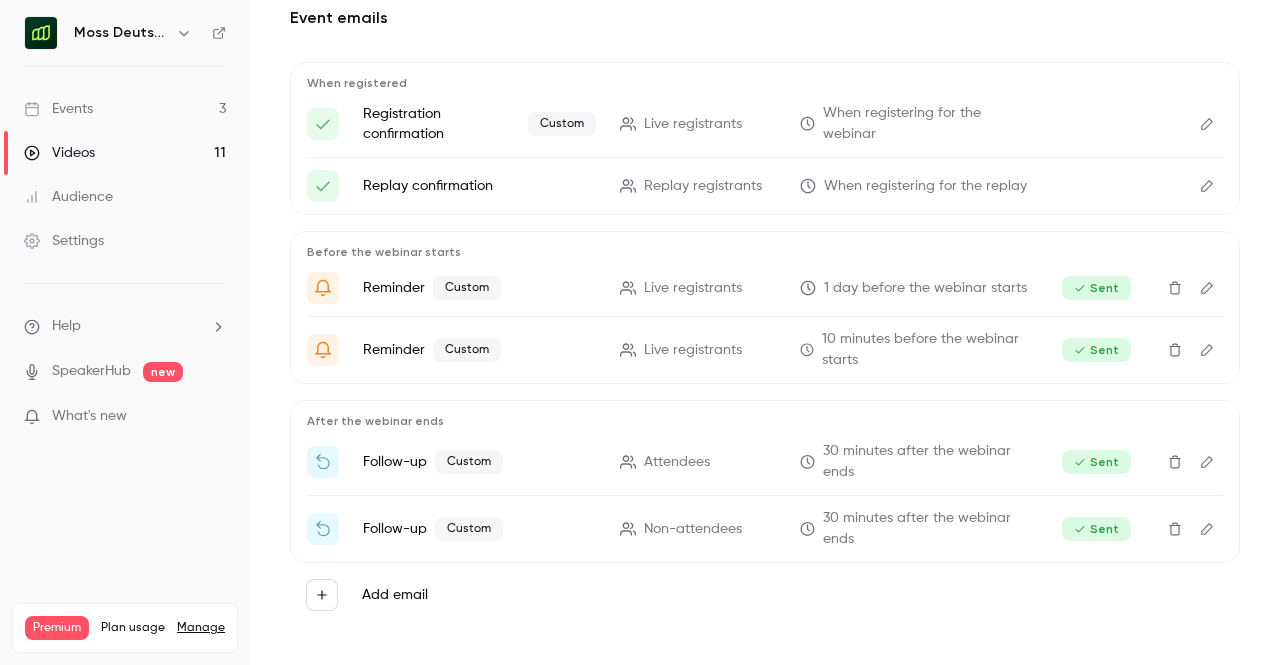 scroll, scrollTop: 0, scrollLeft: 0, axis: both 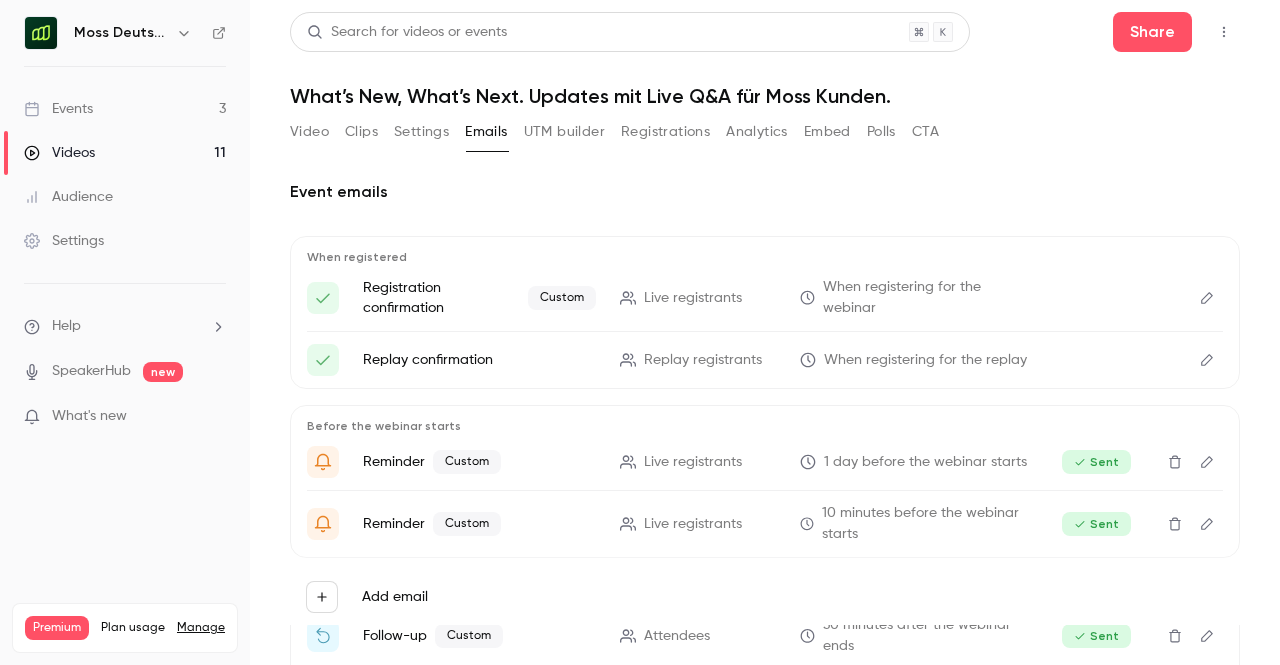 click on "UTM builder" at bounding box center [564, 132] 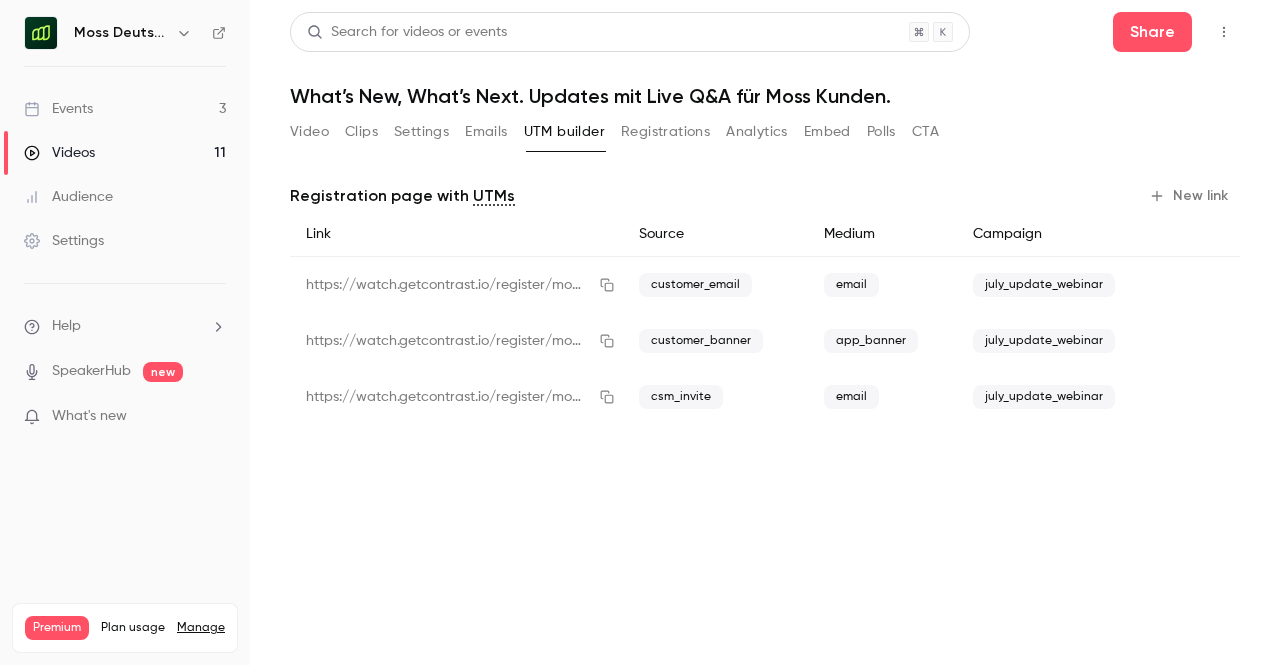 click on "Registrations" at bounding box center [665, 132] 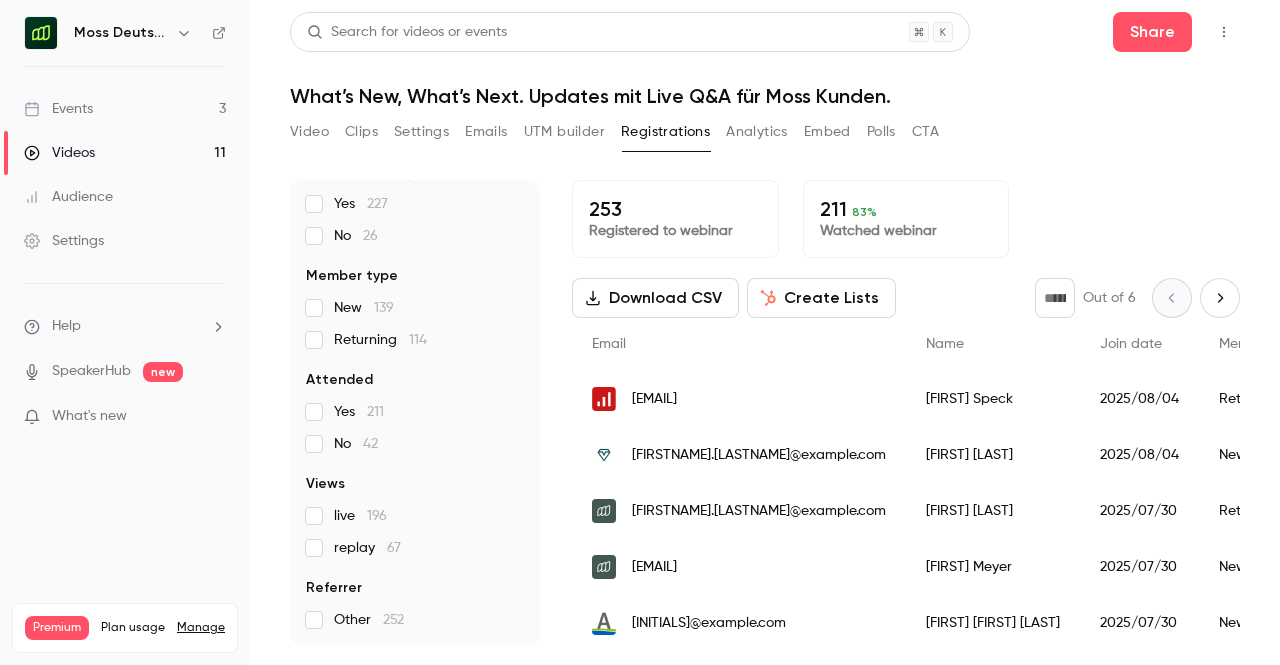 scroll, scrollTop: 0, scrollLeft: 0, axis: both 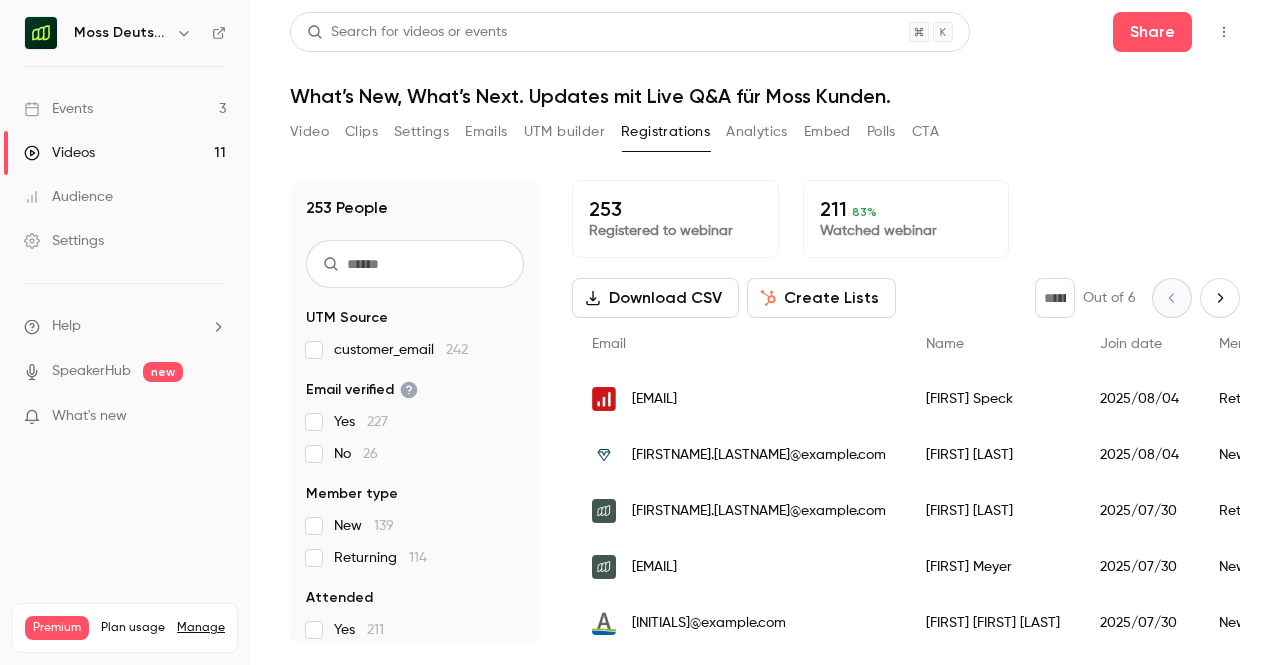 click on "Analytics" at bounding box center (757, 132) 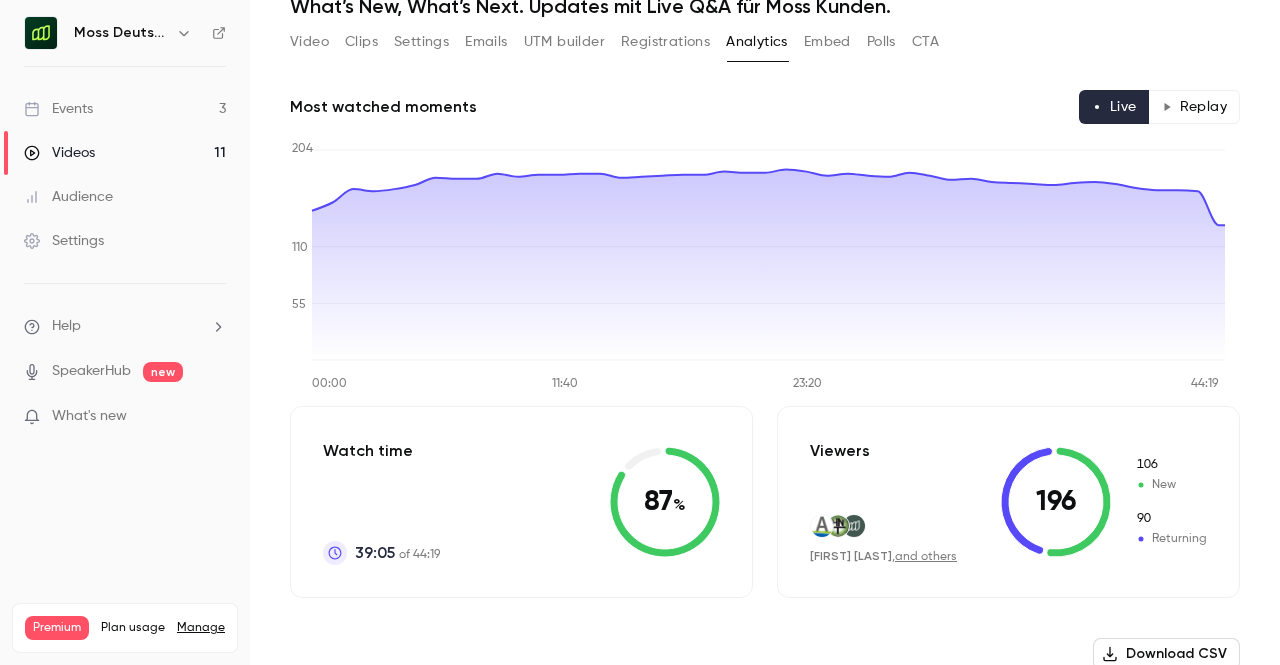 scroll, scrollTop: 0, scrollLeft: 0, axis: both 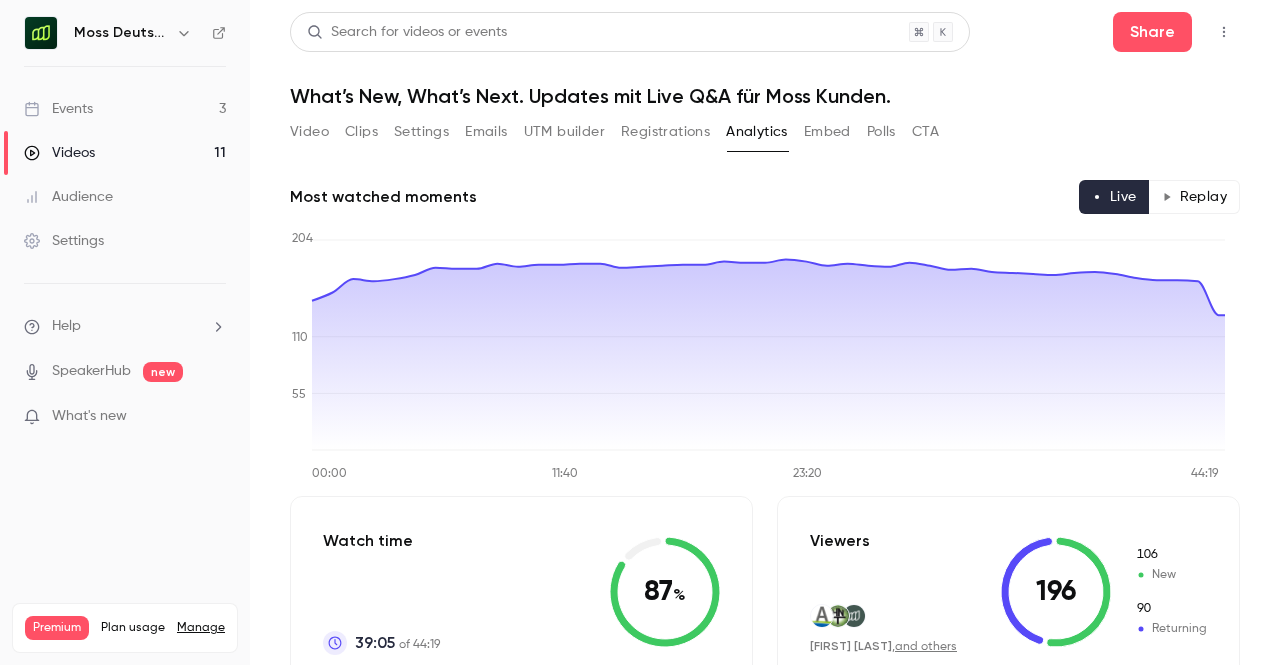 click on "Embed" at bounding box center (827, 132) 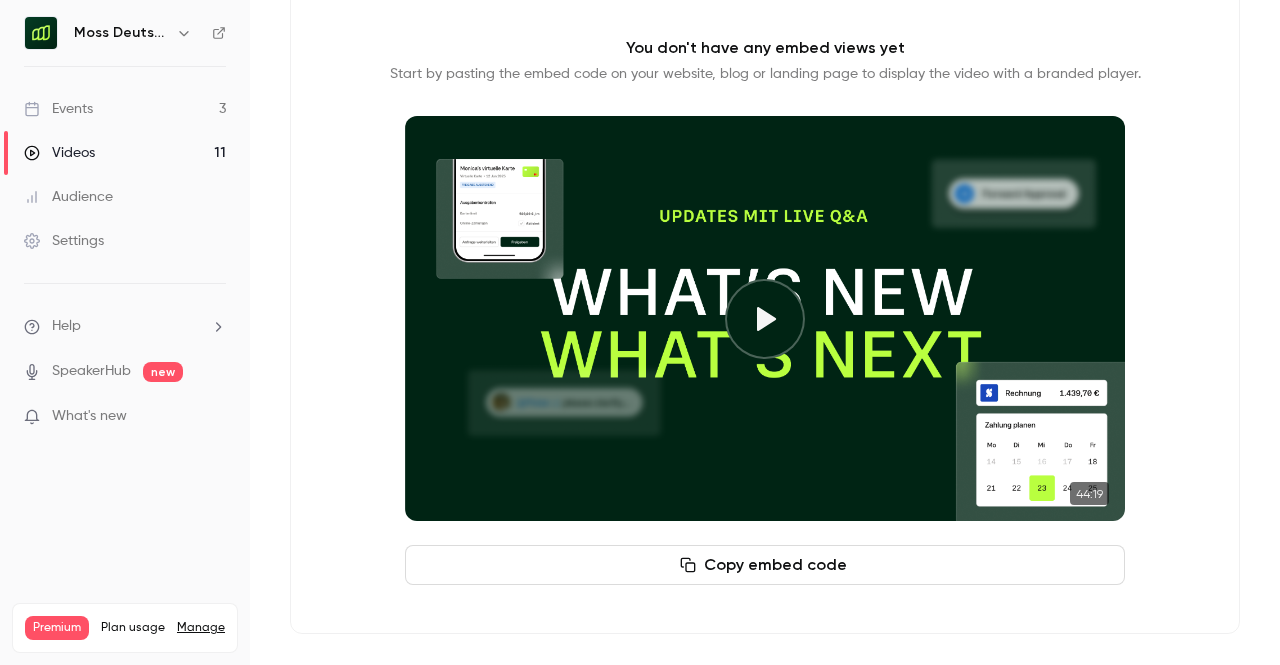 scroll, scrollTop: 0, scrollLeft: 0, axis: both 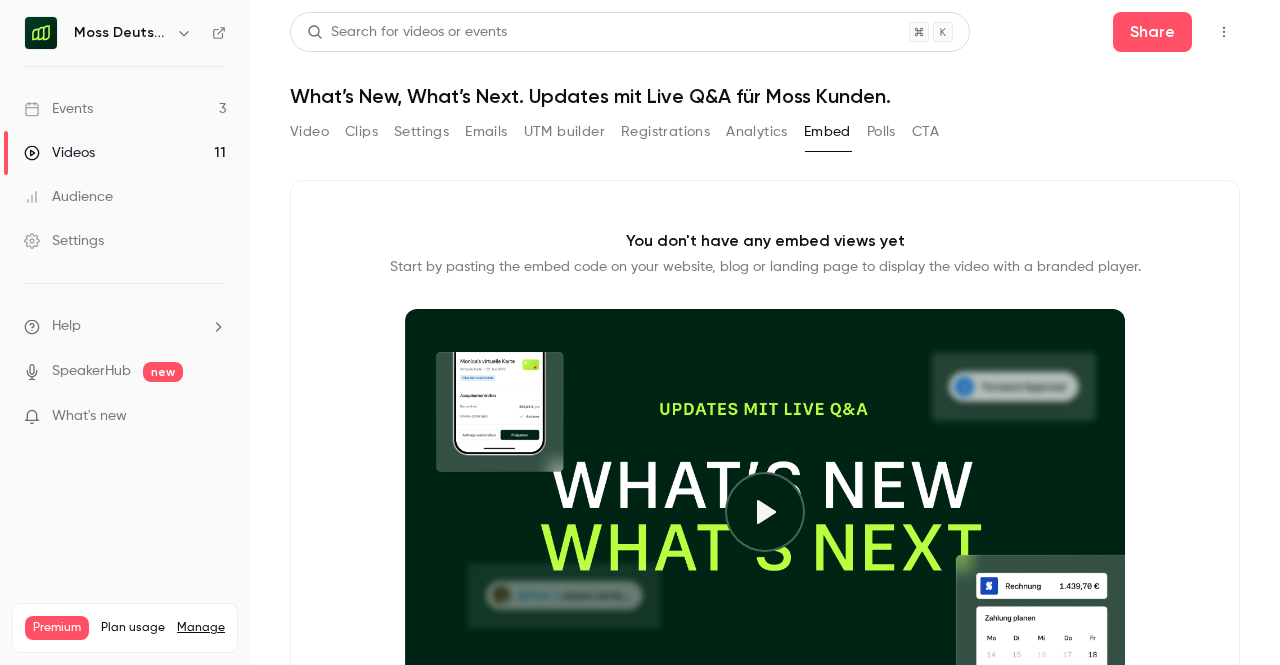 click on "Polls" at bounding box center [881, 132] 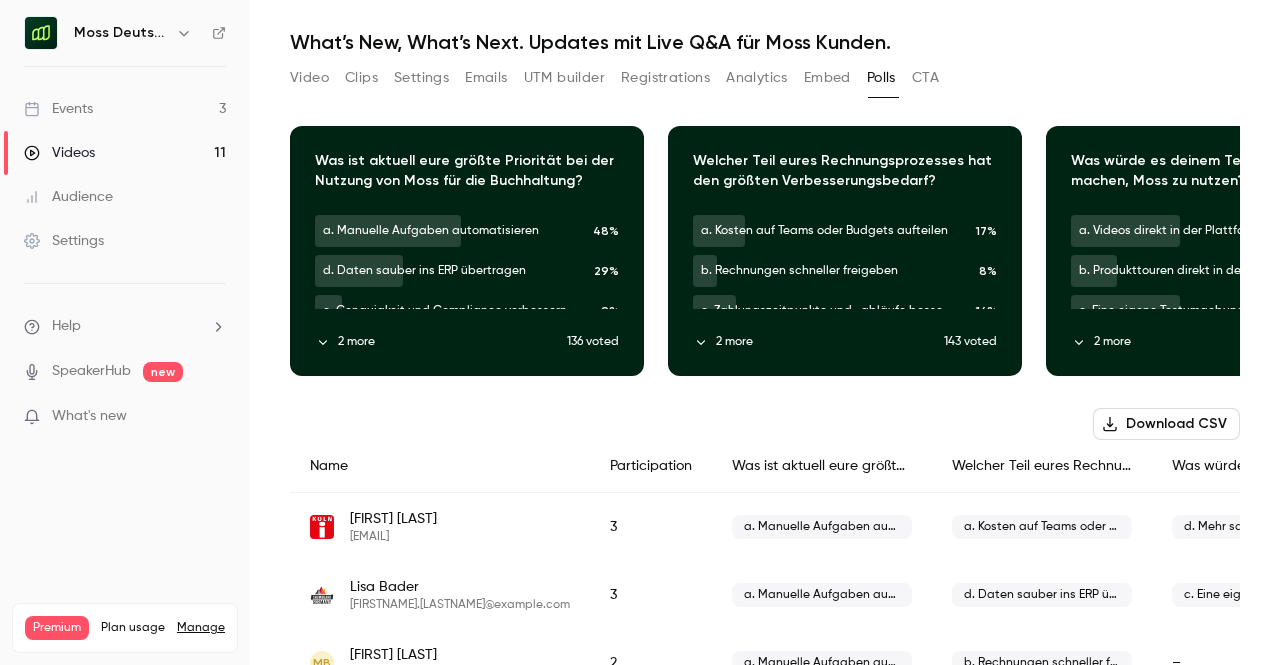 scroll, scrollTop: 0, scrollLeft: 0, axis: both 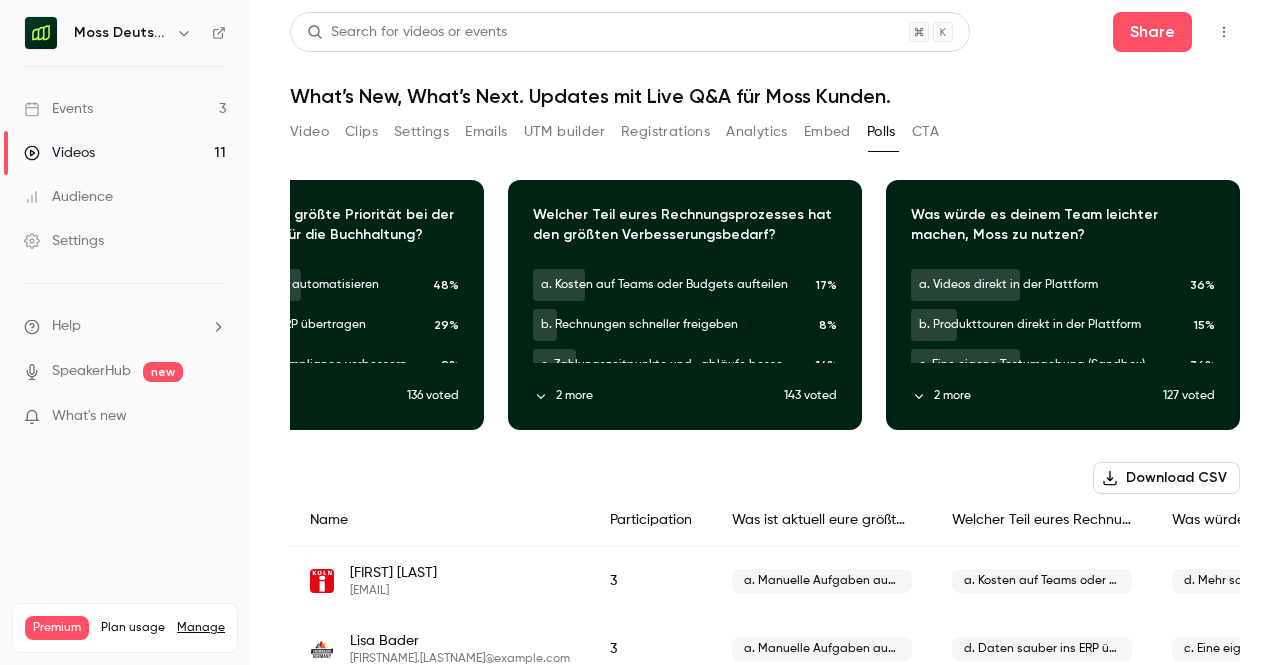 click on "CTA" at bounding box center (925, 132) 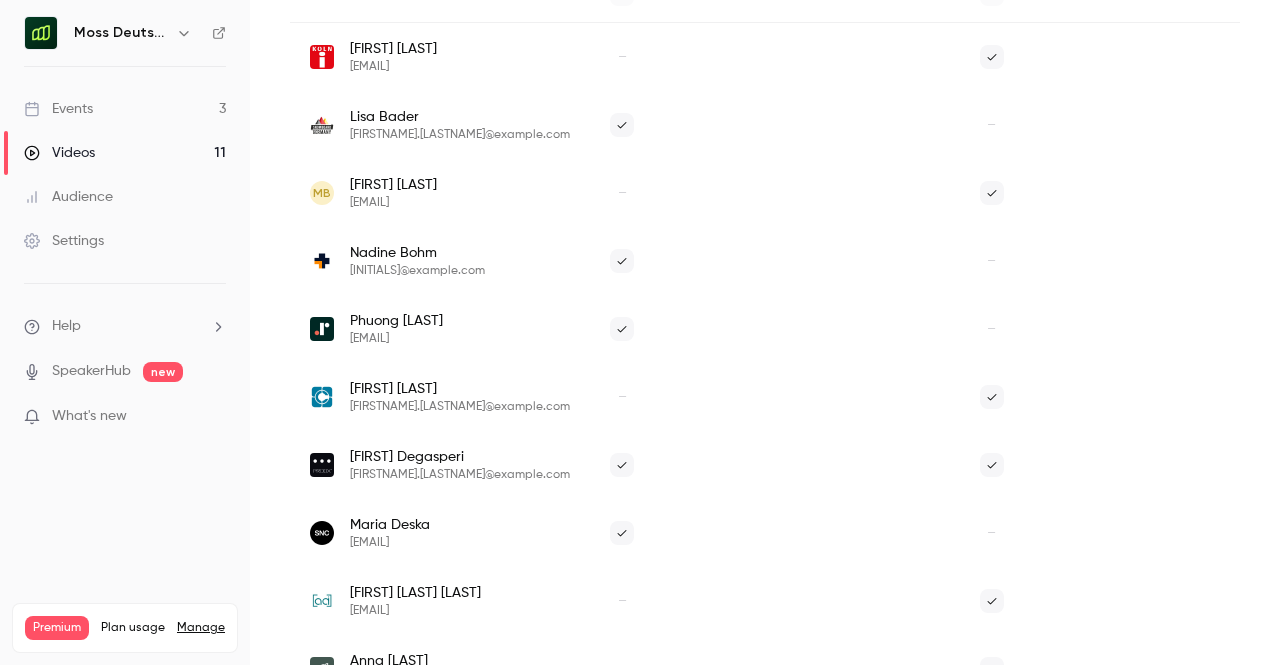 scroll, scrollTop: 0, scrollLeft: 0, axis: both 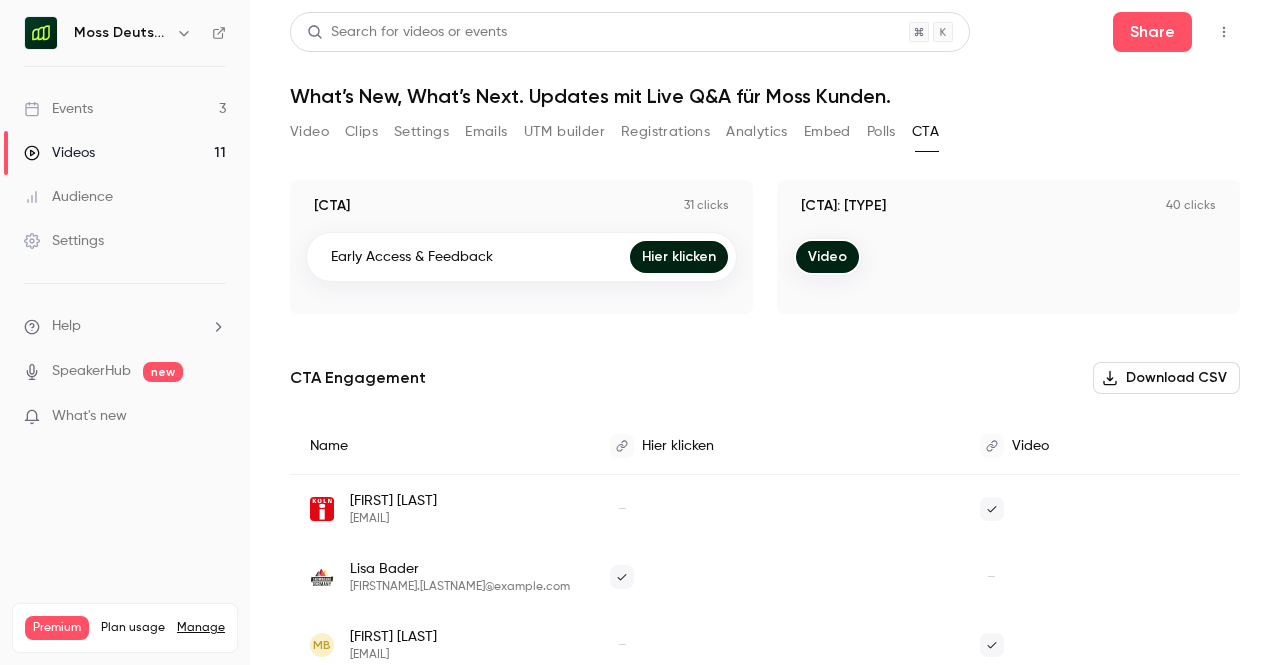 click on "Video" at bounding box center (309, 132) 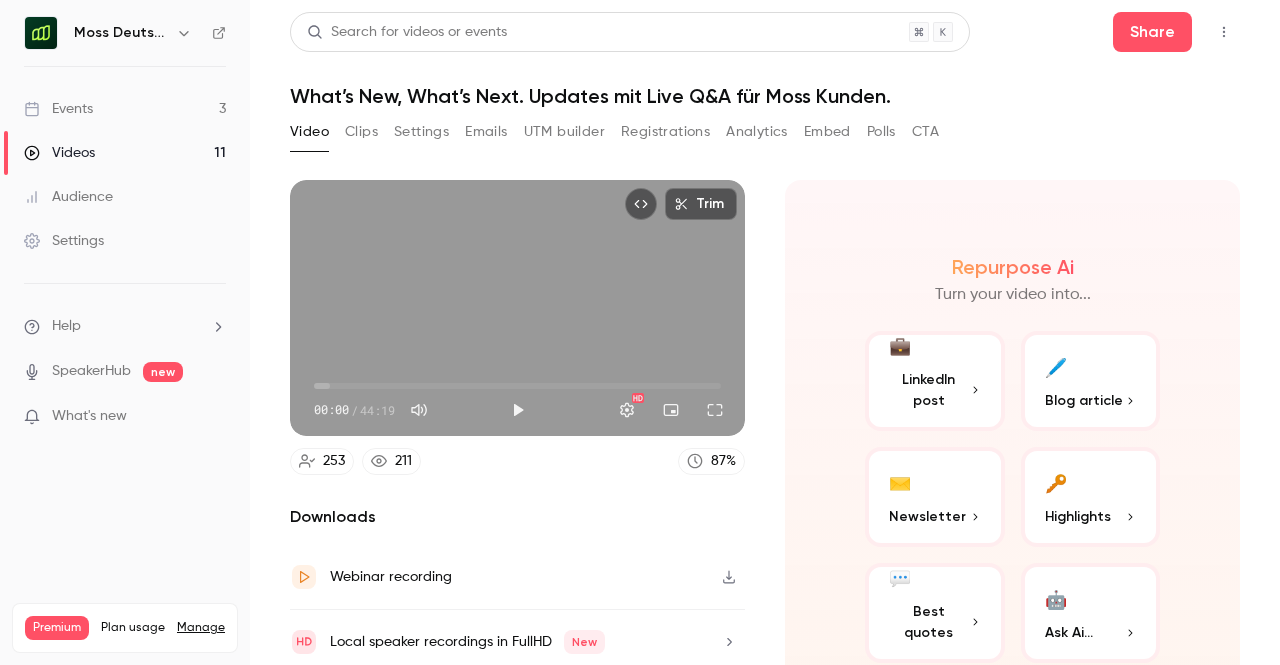 click on "Events 3" at bounding box center [125, 109] 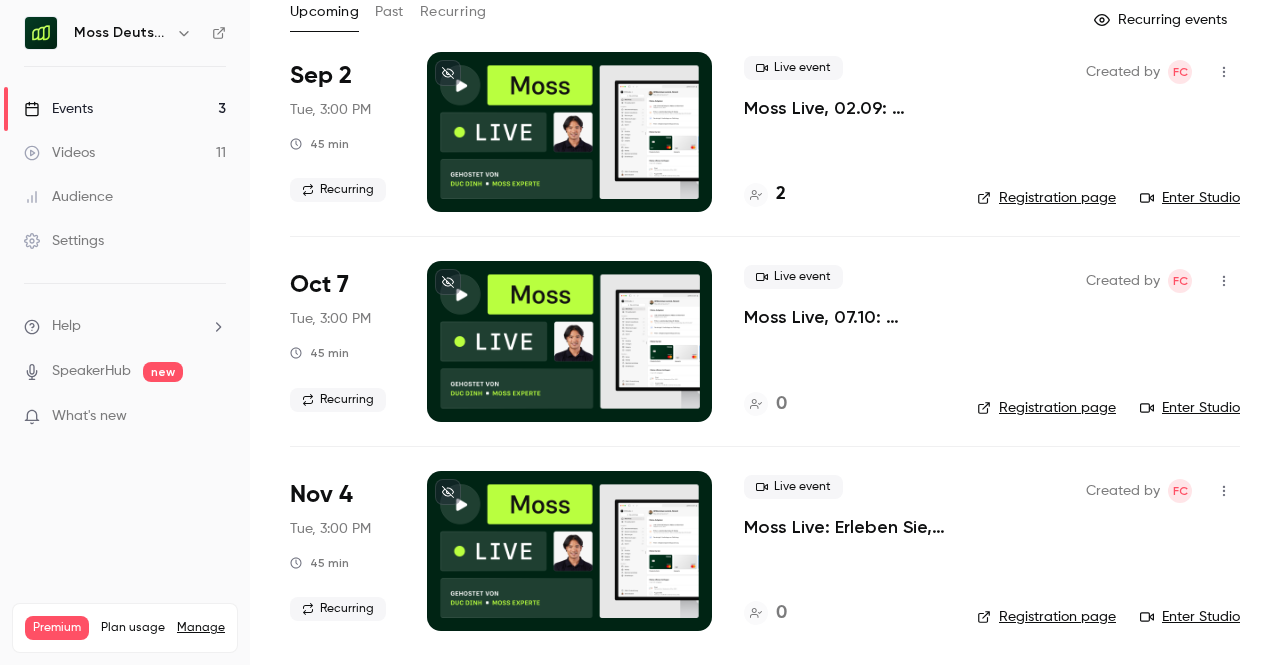 scroll, scrollTop: 0, scrollLeft: 0, axis: both 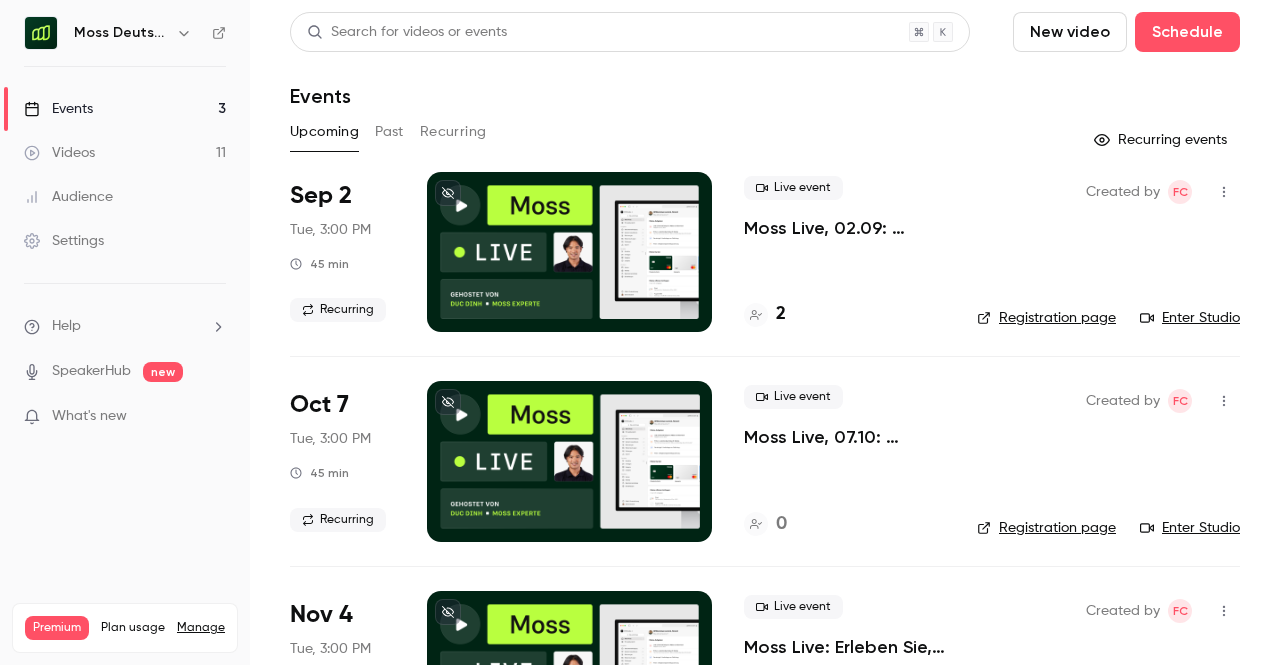 click on "Moss Deutschland" at bounding box center [121, 33] 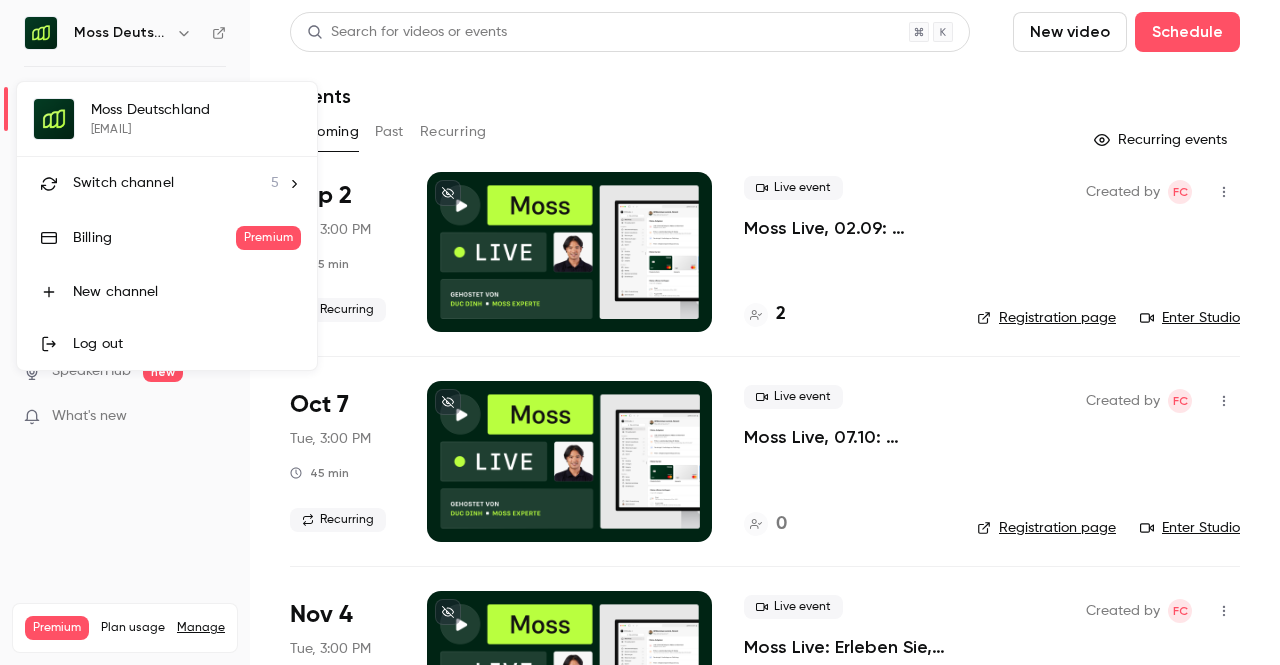 click on "Switch channel" at bounding box center [123, 183] 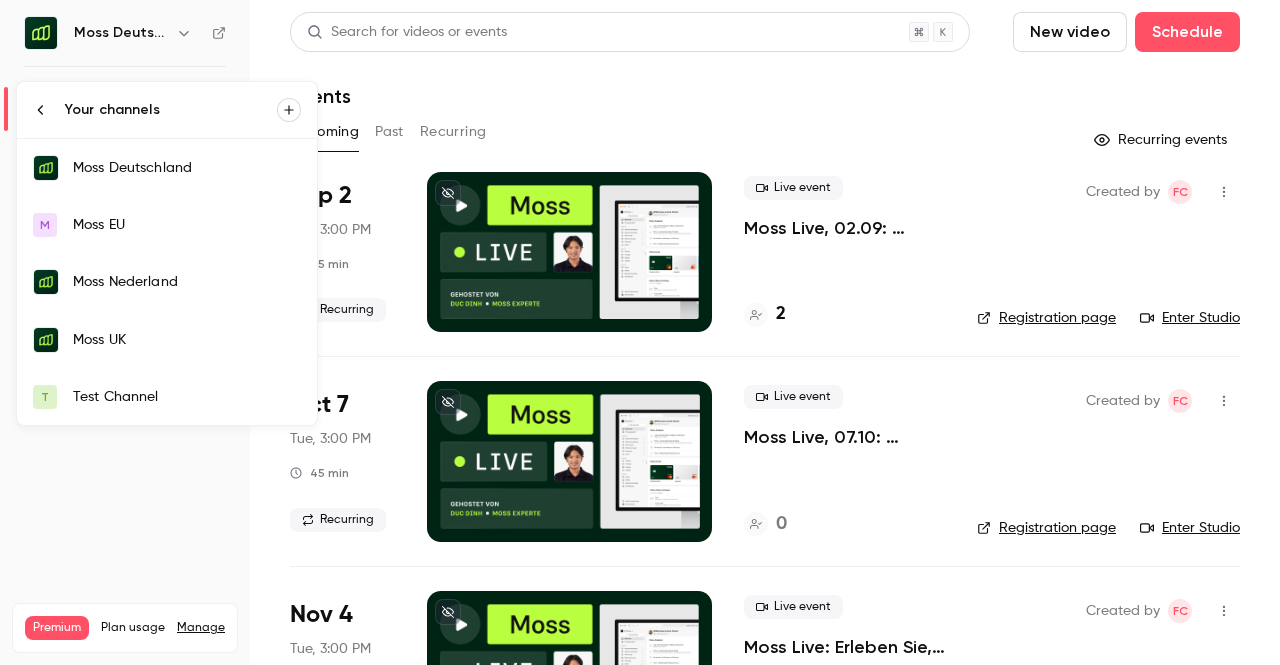 click on "Your channels" at bounding box center (167, 110) 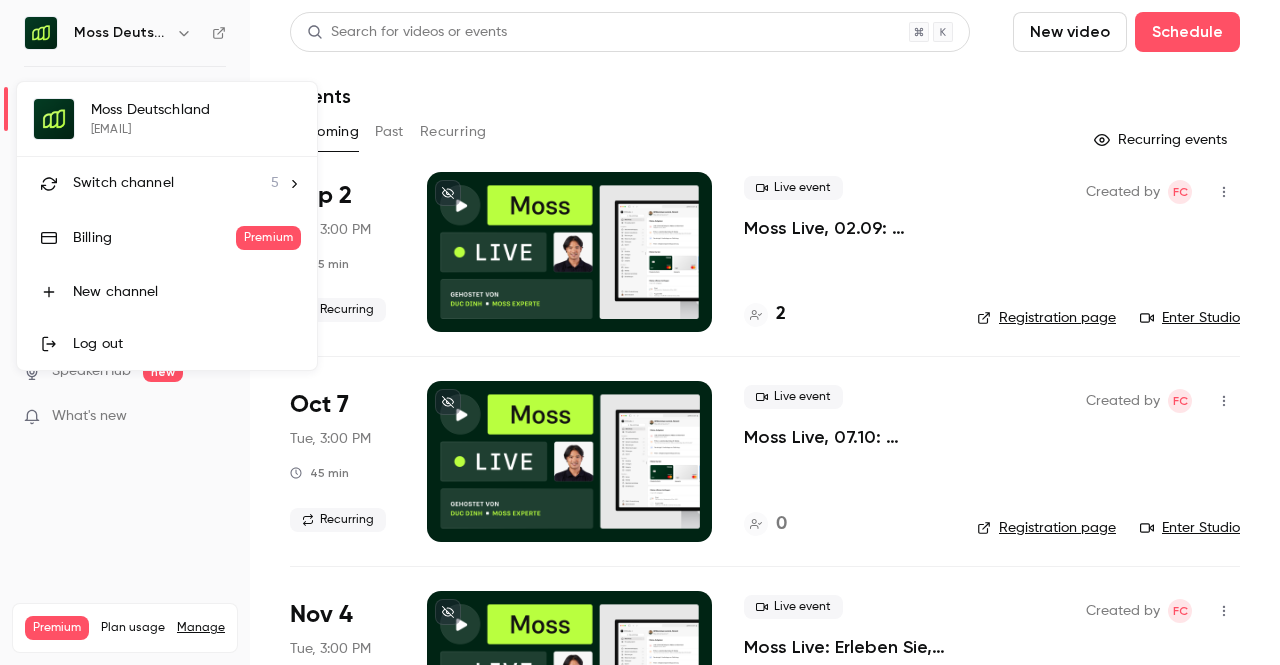 click on "Switch channel 5" at bounding box center (167, 183) 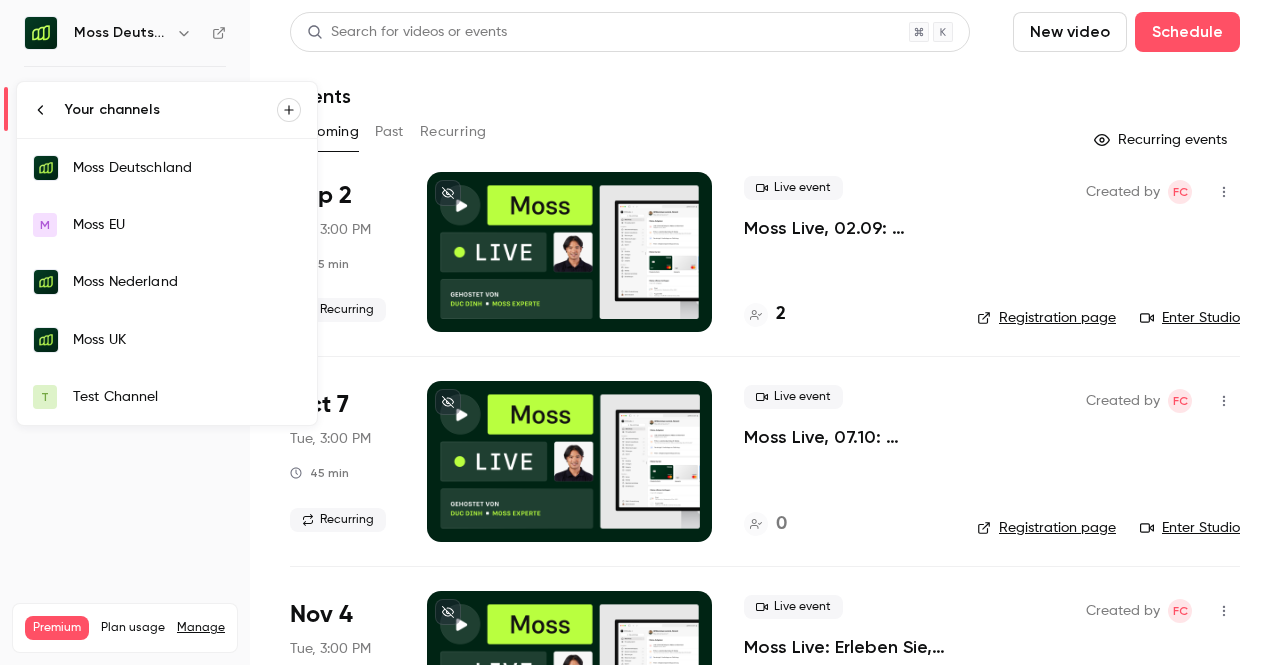 click on "Moss UK" at bounding box center [167, 340] 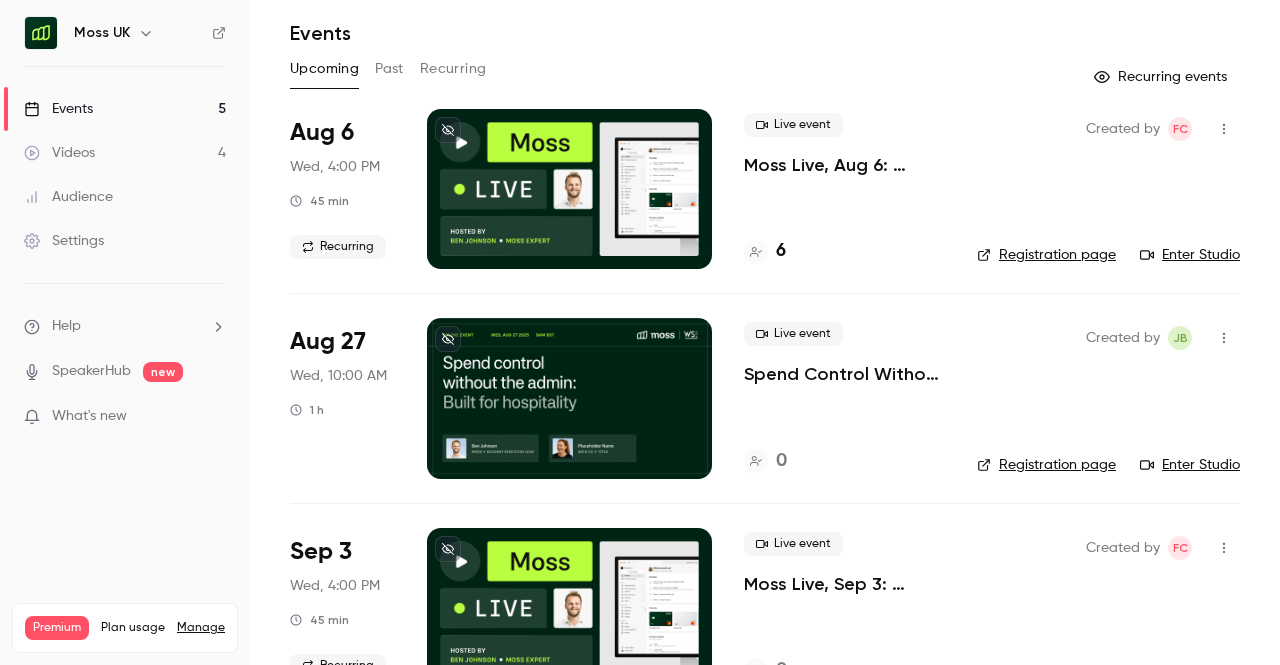 scroll, scrollTop: 0, scrollLeft: 0, axis: both 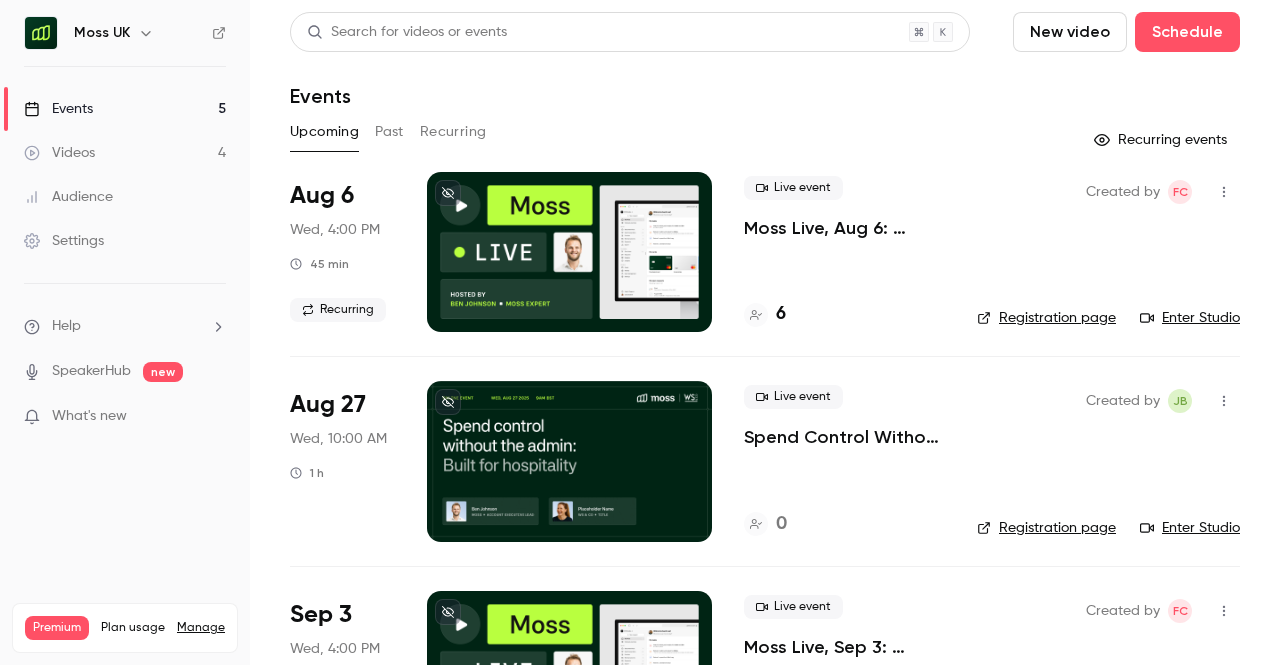 click on "Moss Live, Aug 6: Experience spend management automation with Moss" at bounding box center (844, 228) 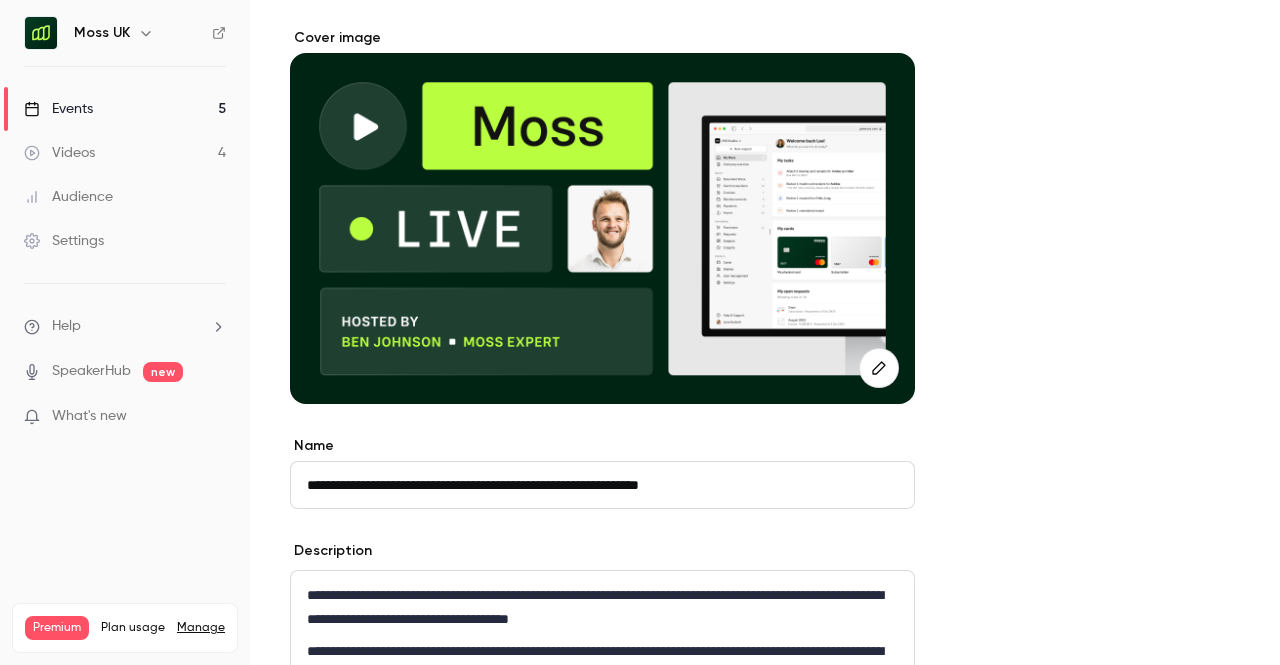 scroll, scrollTop: 0, scrollLeft: 0, axis: both 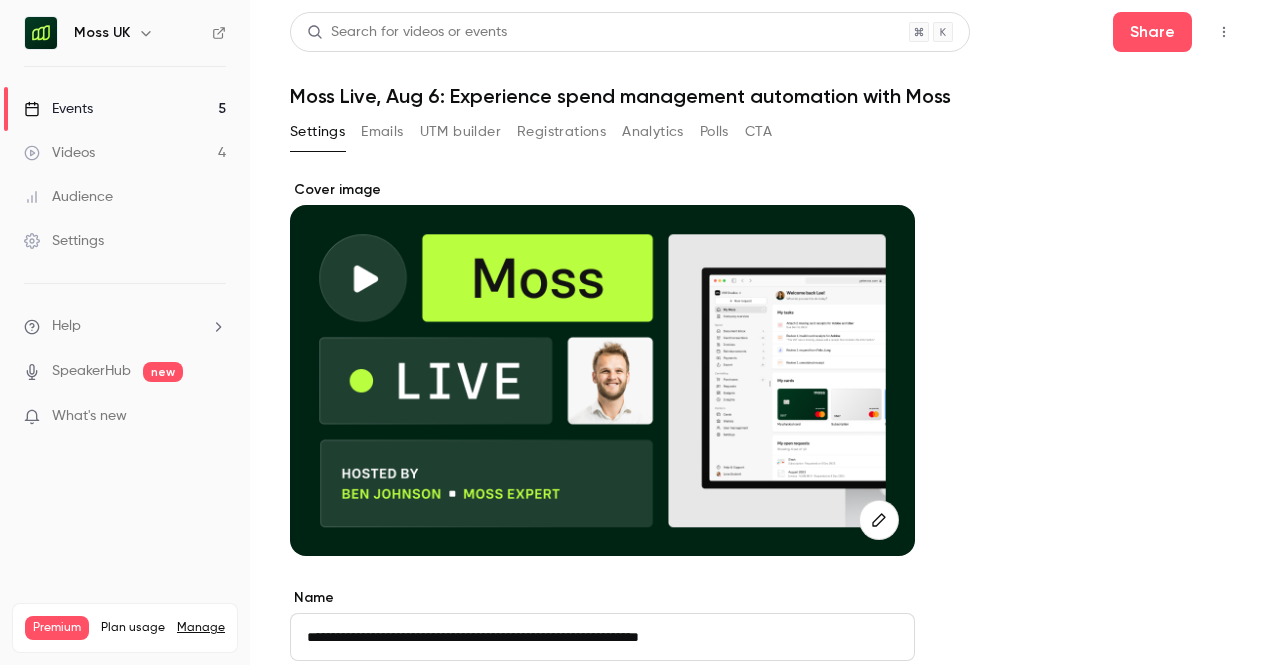 click on "Registrations" at bounding box center [561, 132] 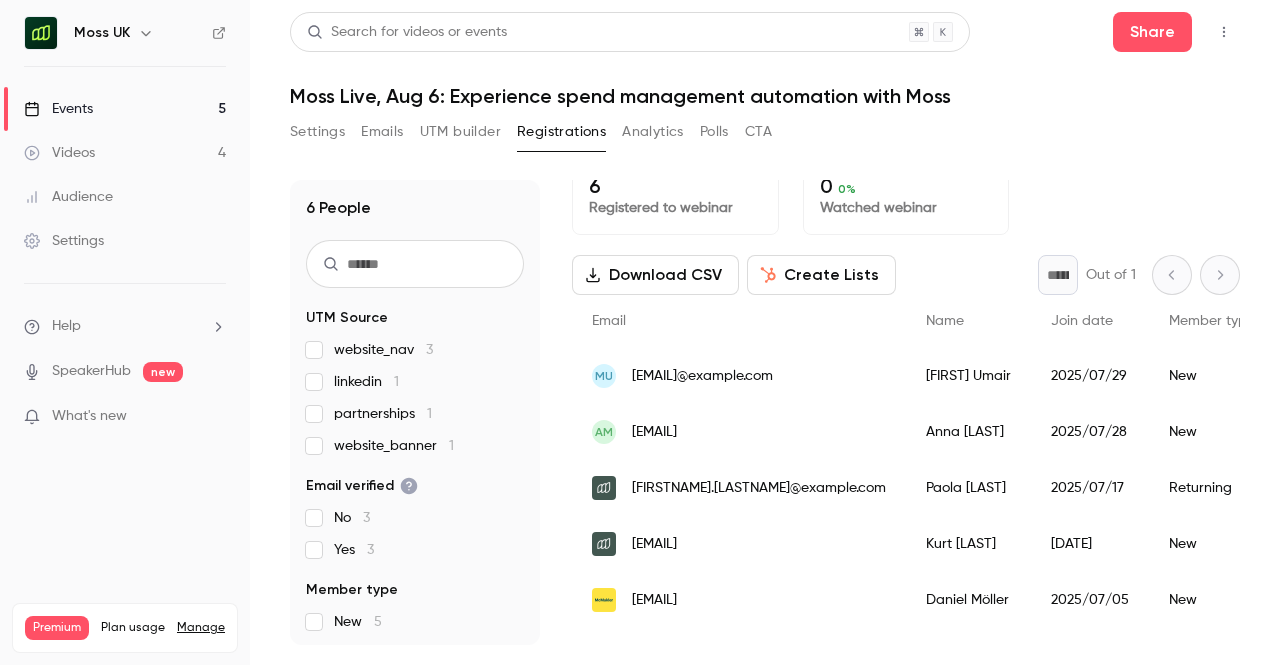 scroll, scrollTop: 0, scrollLeft: 0, axis: both 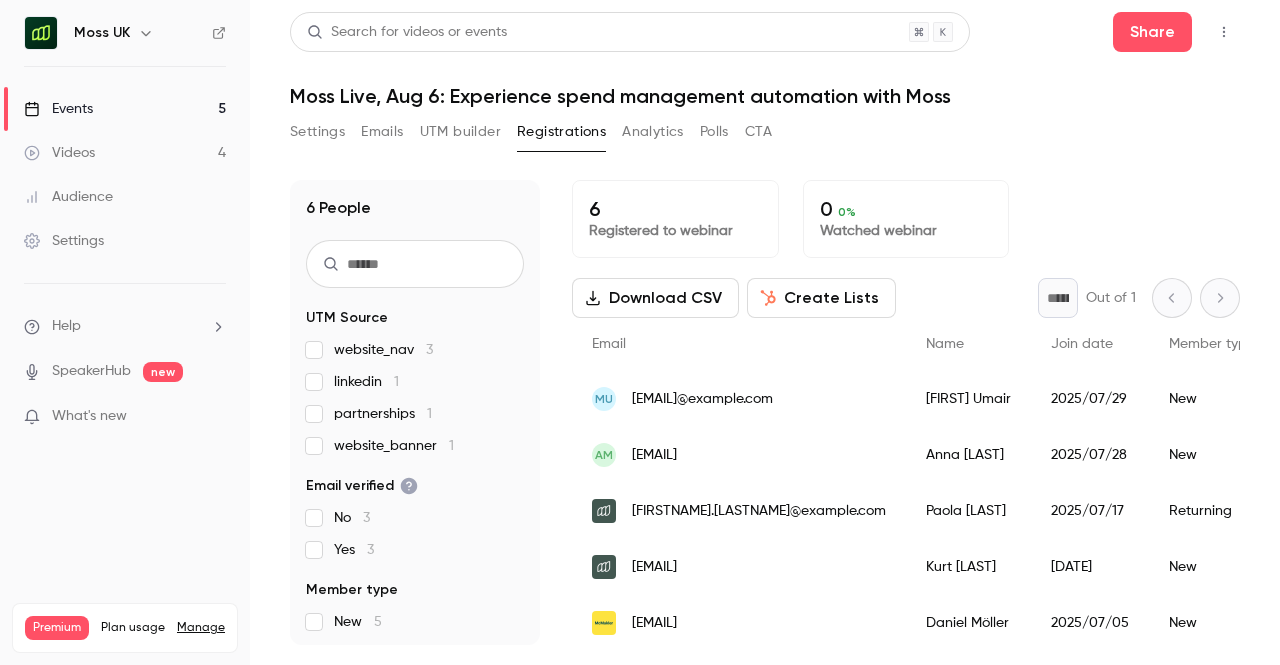 click on "[FIRST]" at bounding box center (765, 400) 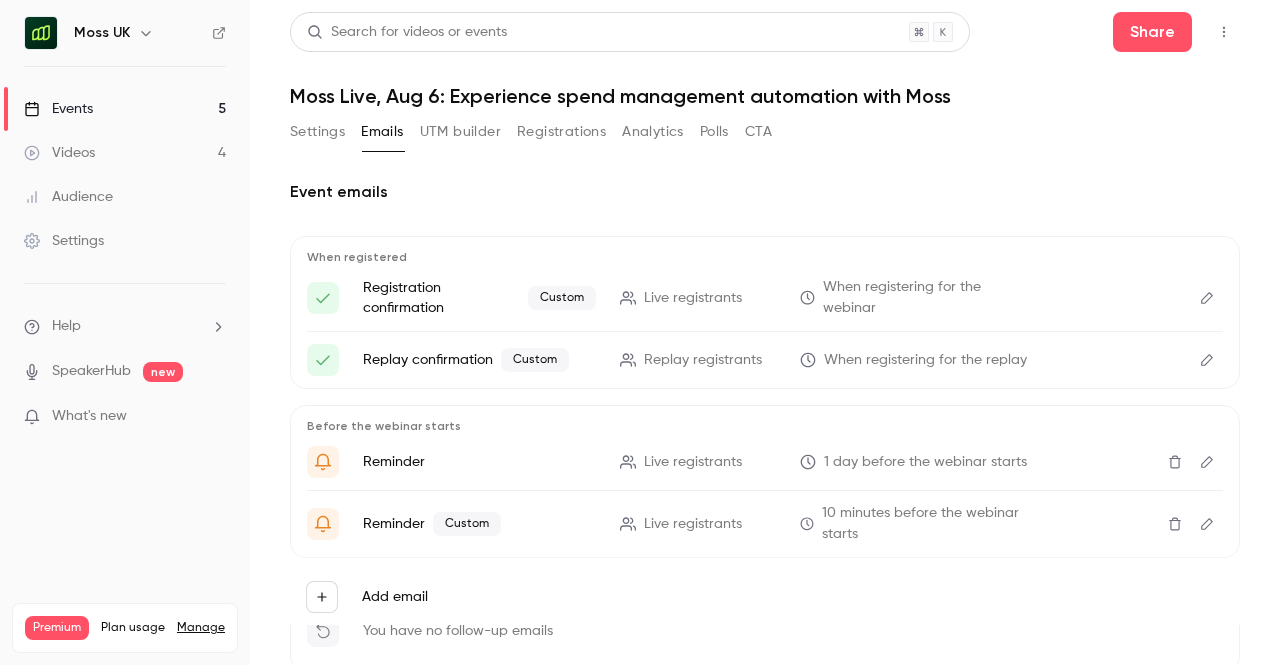 click on "Settings" at bounding box center [317, 132] 